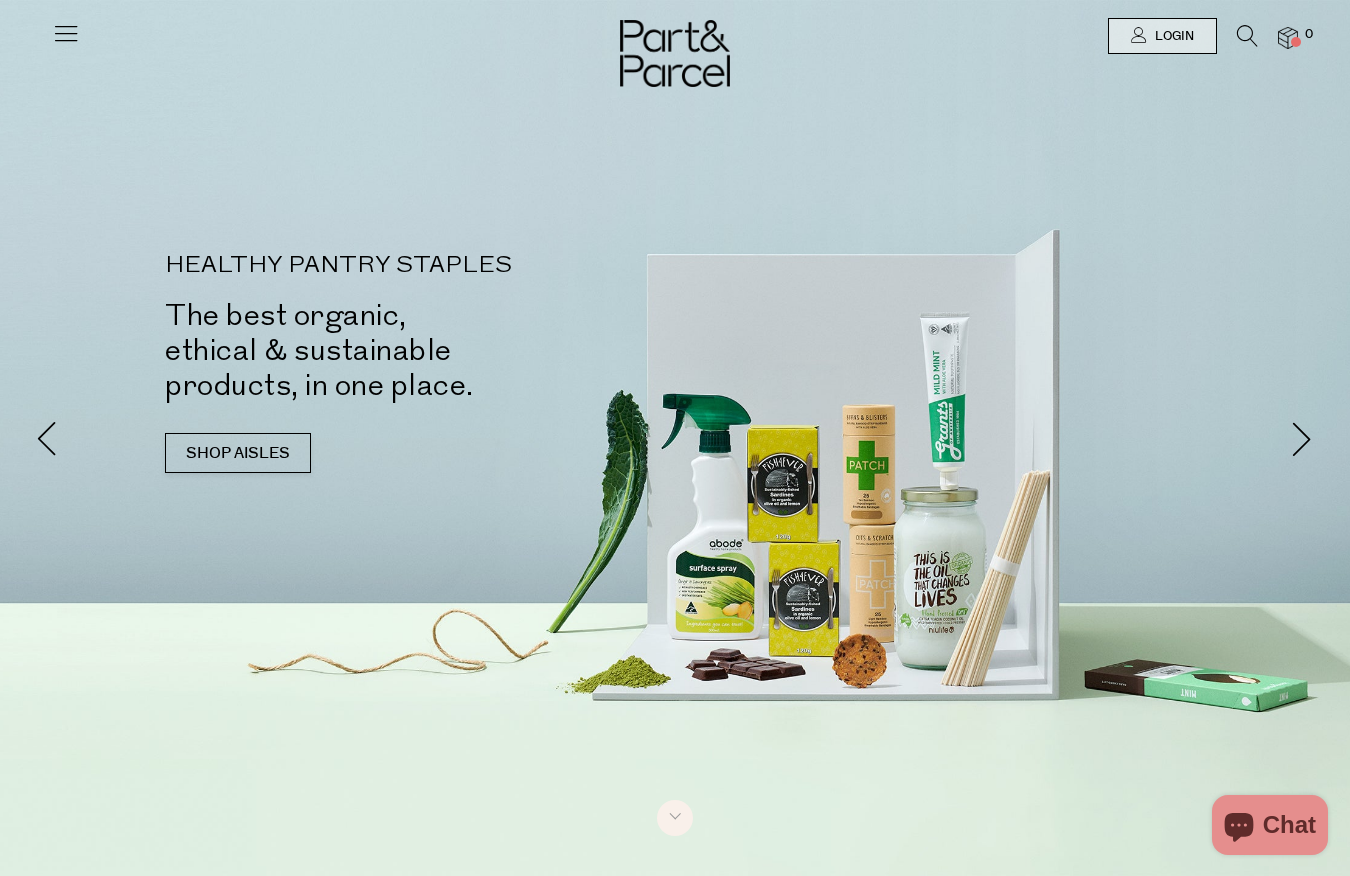 scroll, scrollTop: 0, scrollLeft: 0, axis: both 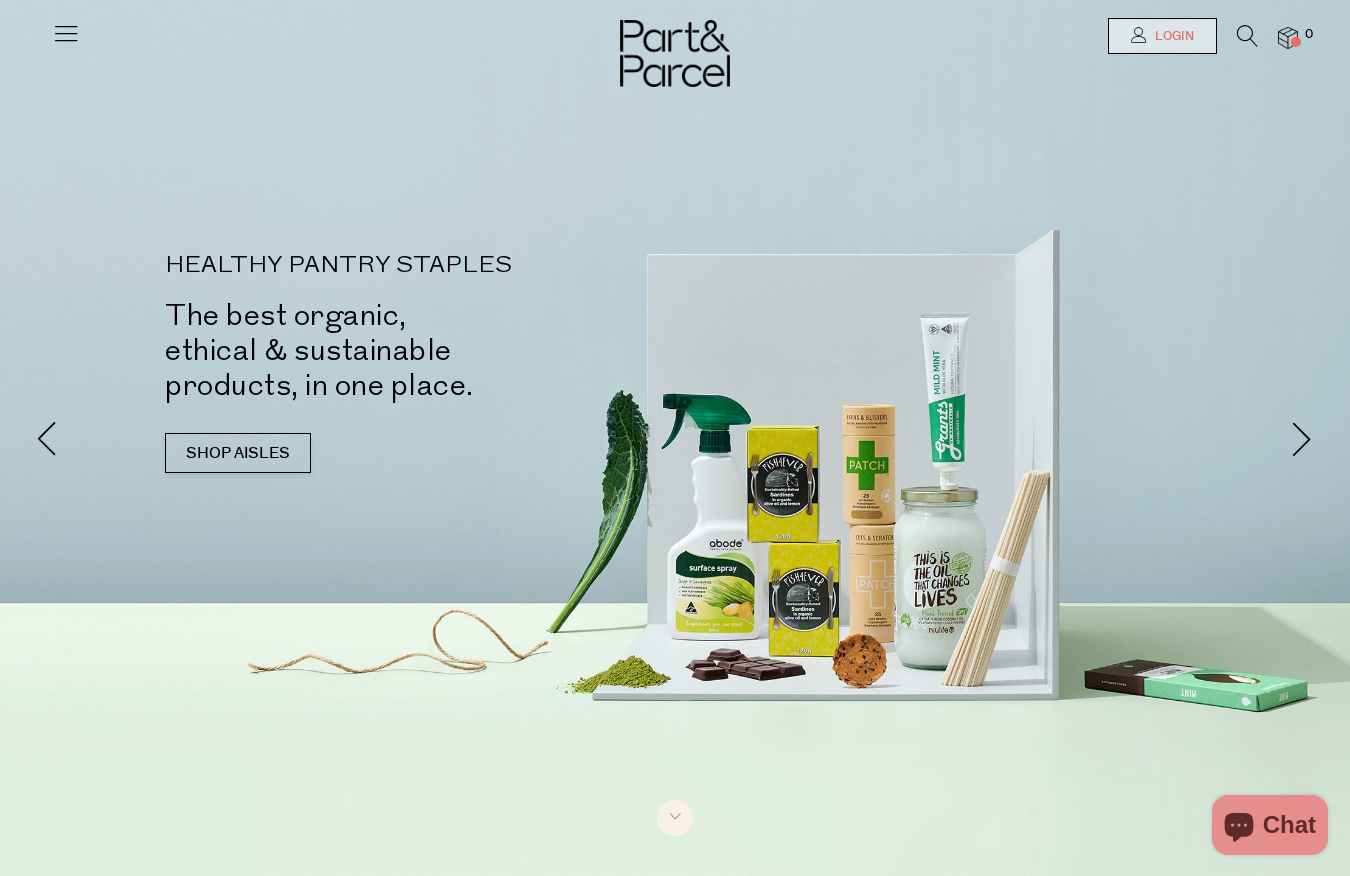 click on "Login" at bounding box center [1172, 36] 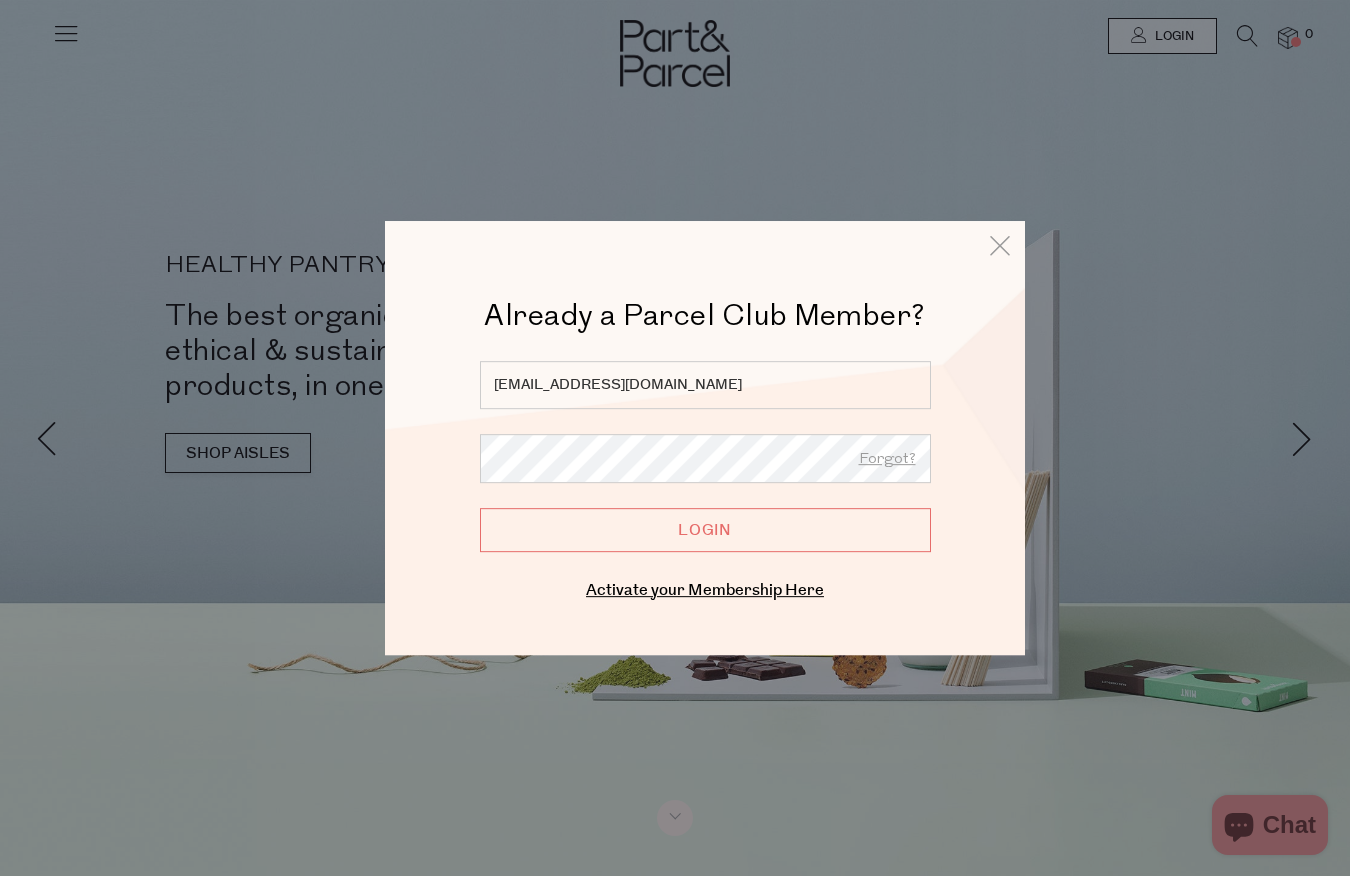 click on "Login" at bounding box center [705, 530] 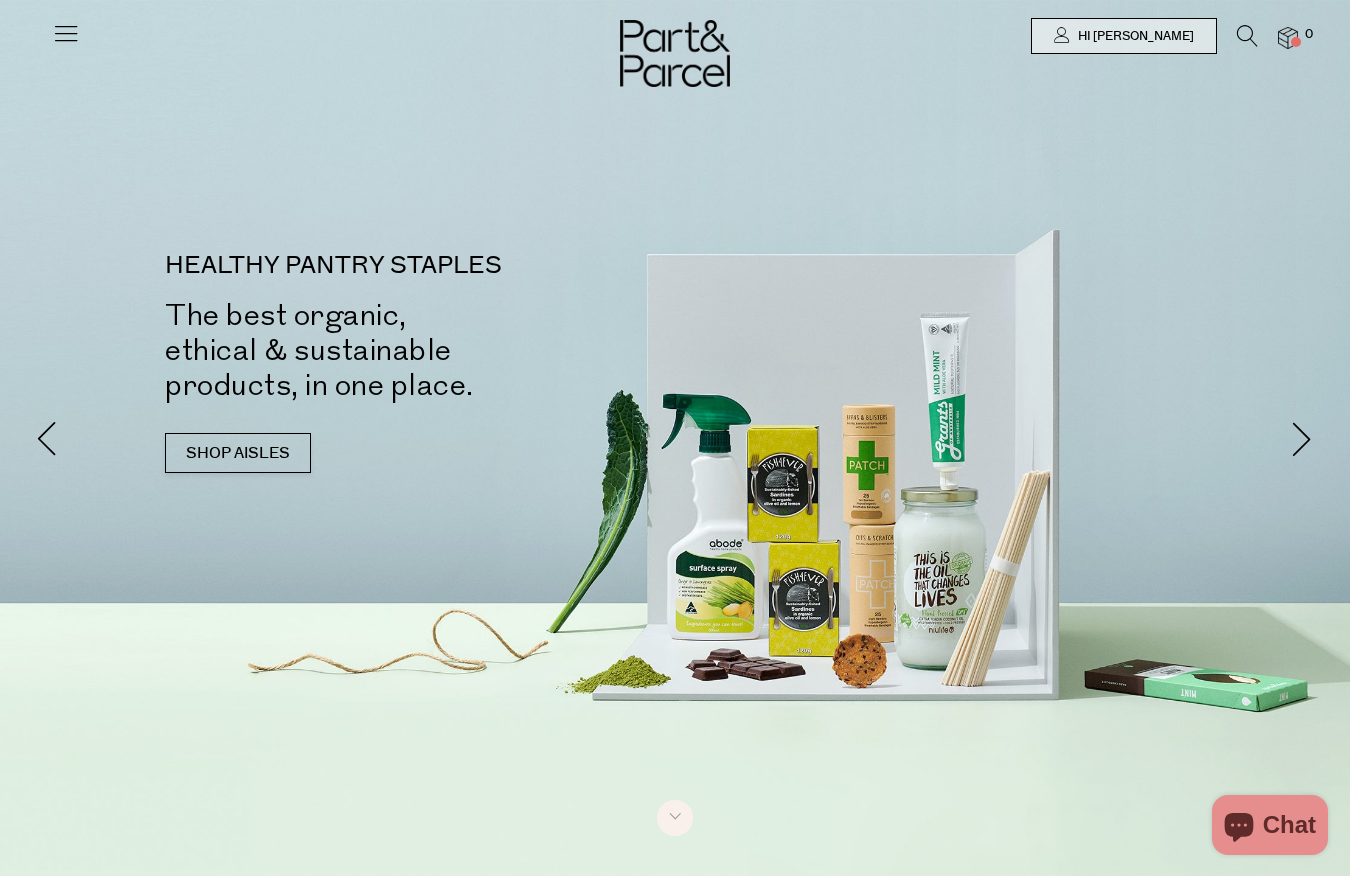 scroll, scrollTop: 0, scrollLeft: 0, axis: both 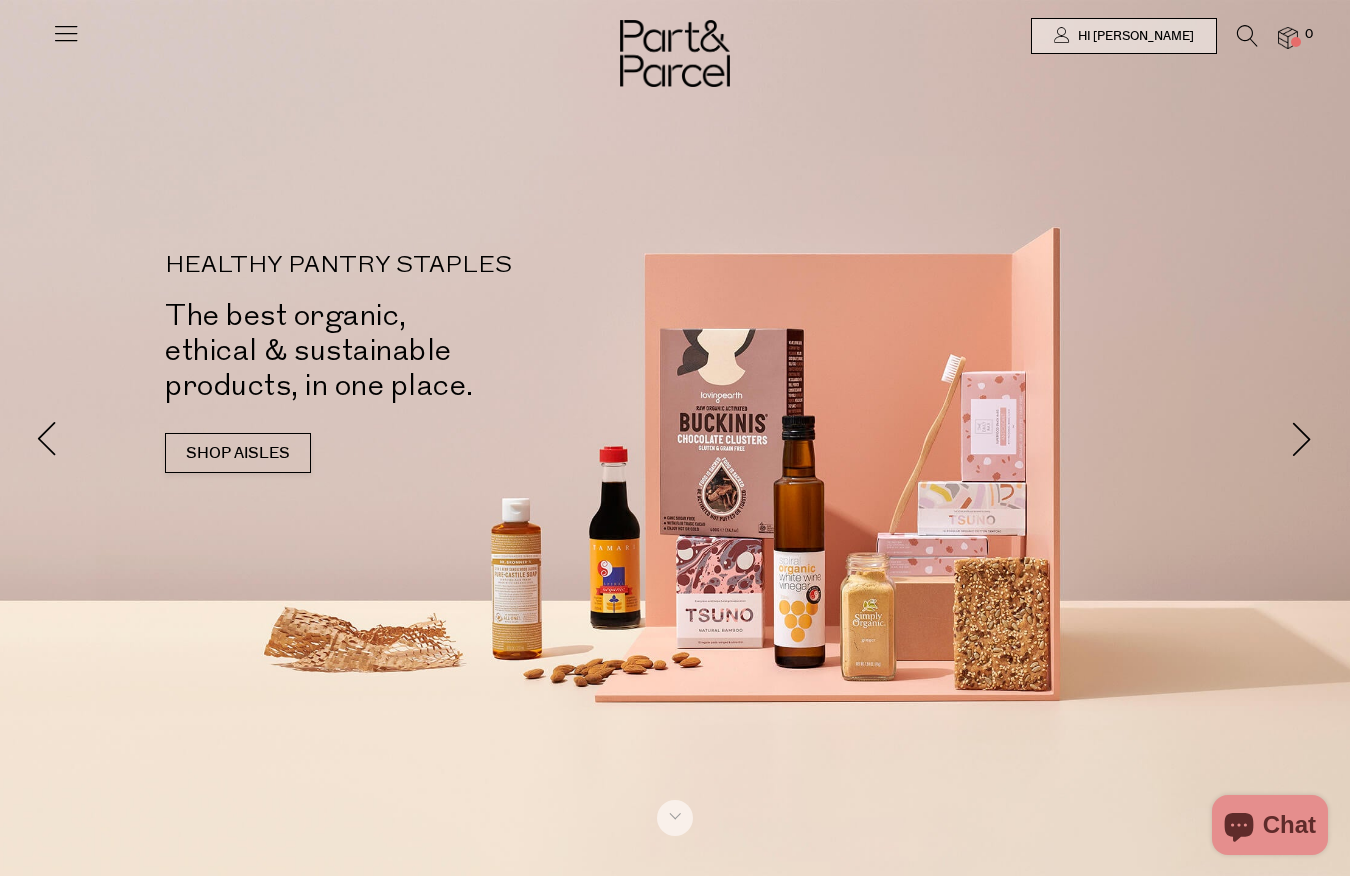 click at bounding box center (66, 33) 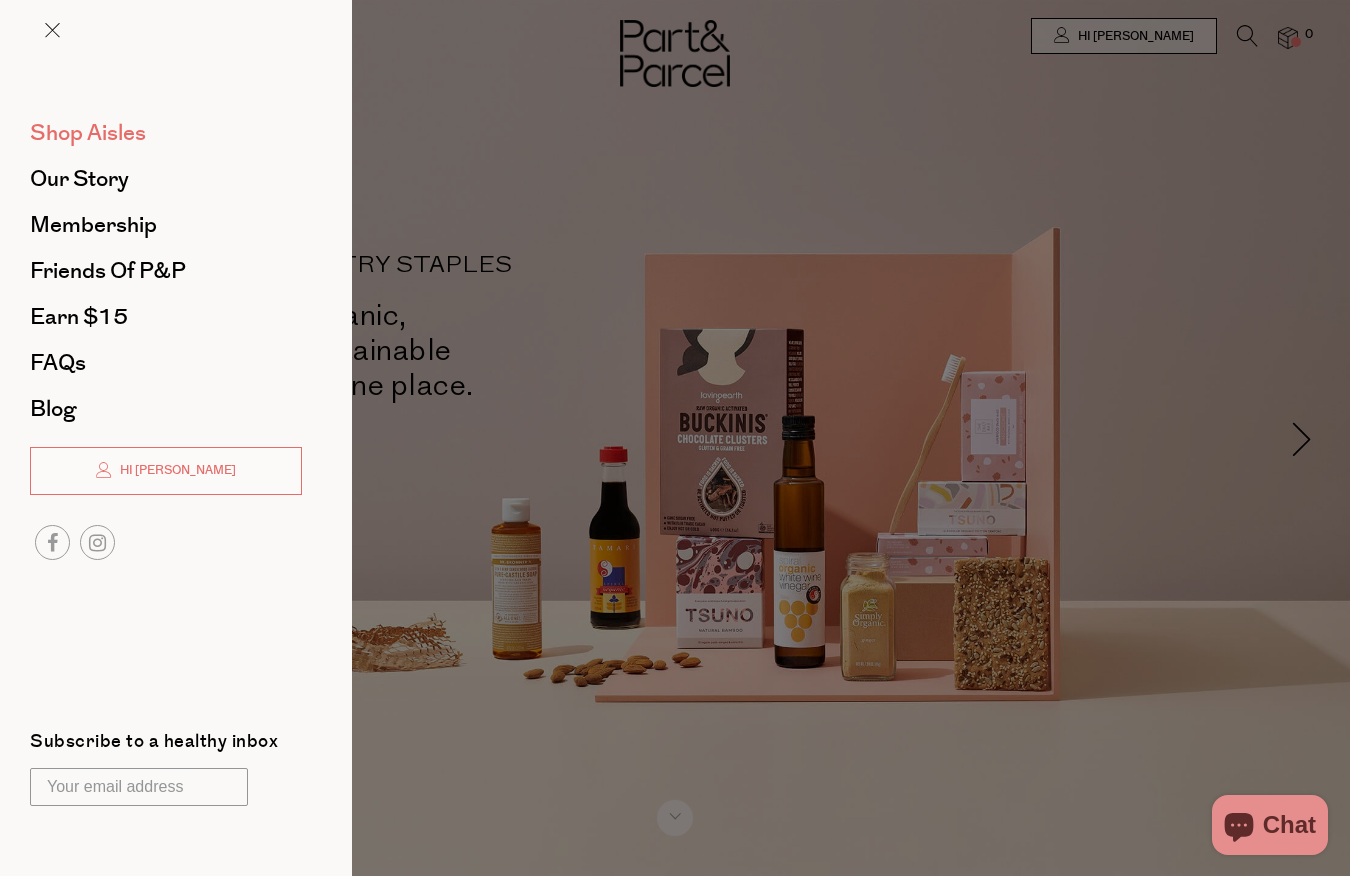 click on "Shop Aisles" at bounding box center [88, 133] 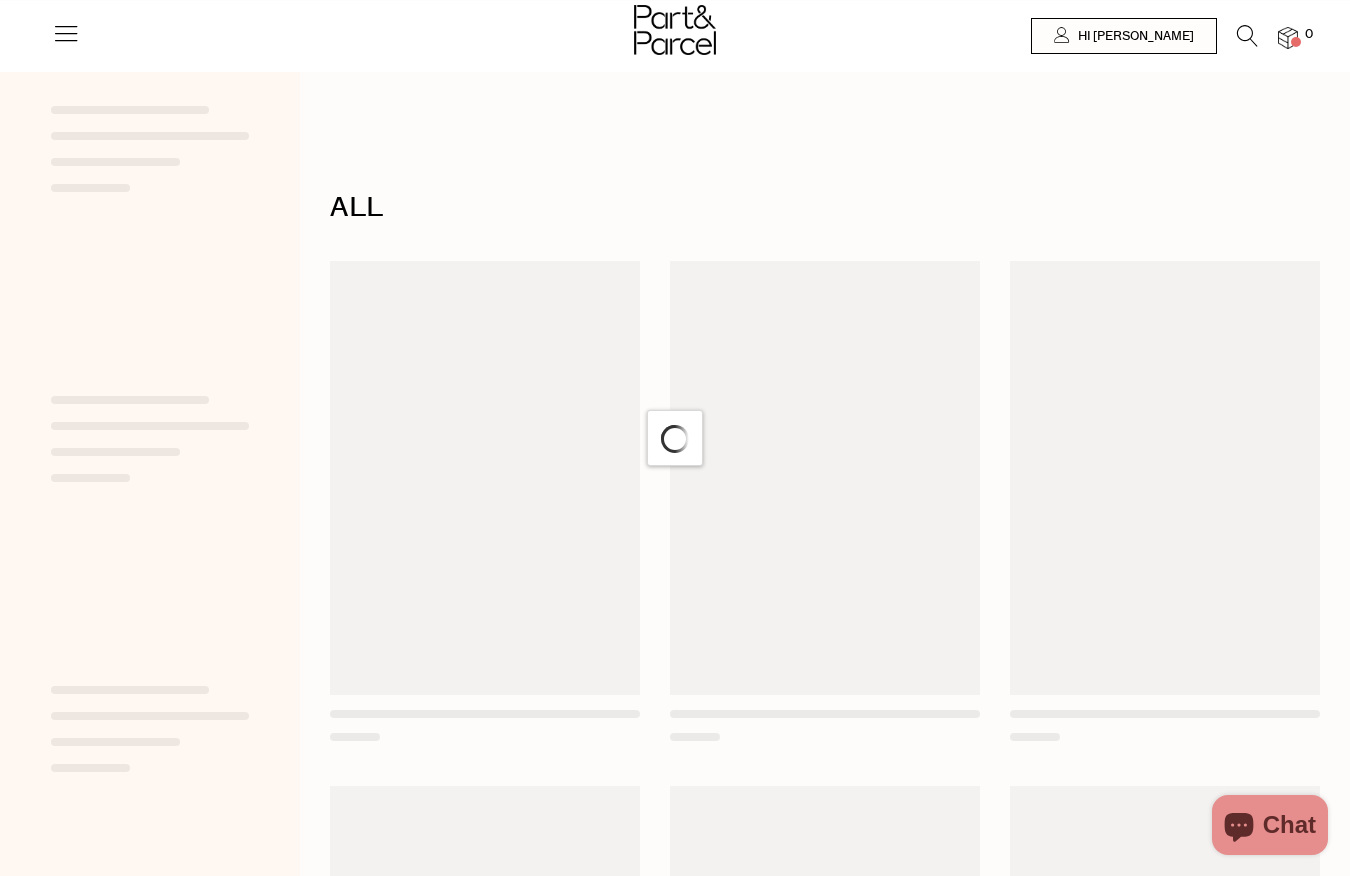 scroll, scrollTop: 0, scrollLeft: 0, axis: both 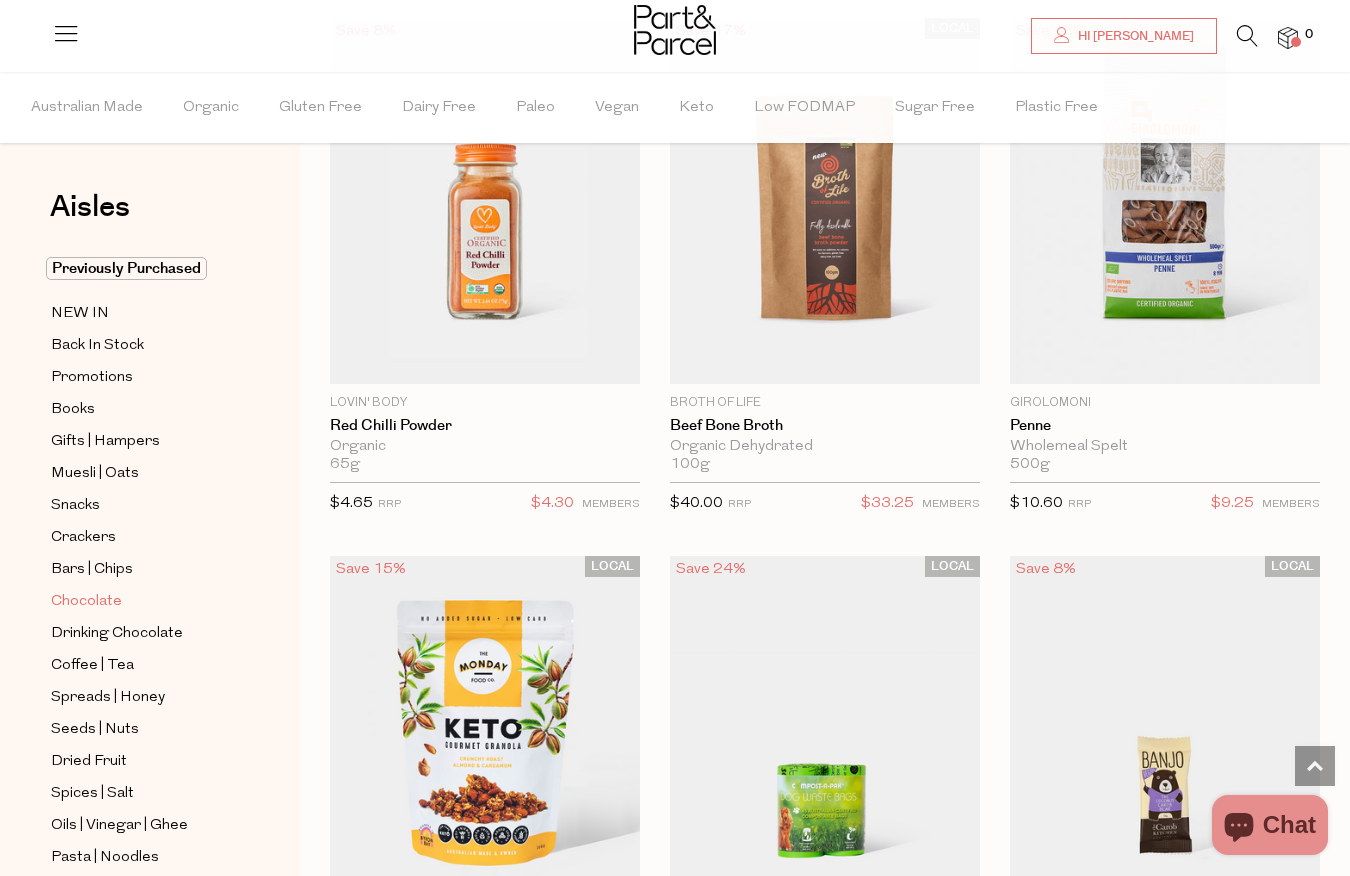 click on "Chocolate" at bounding box center [86, 602] 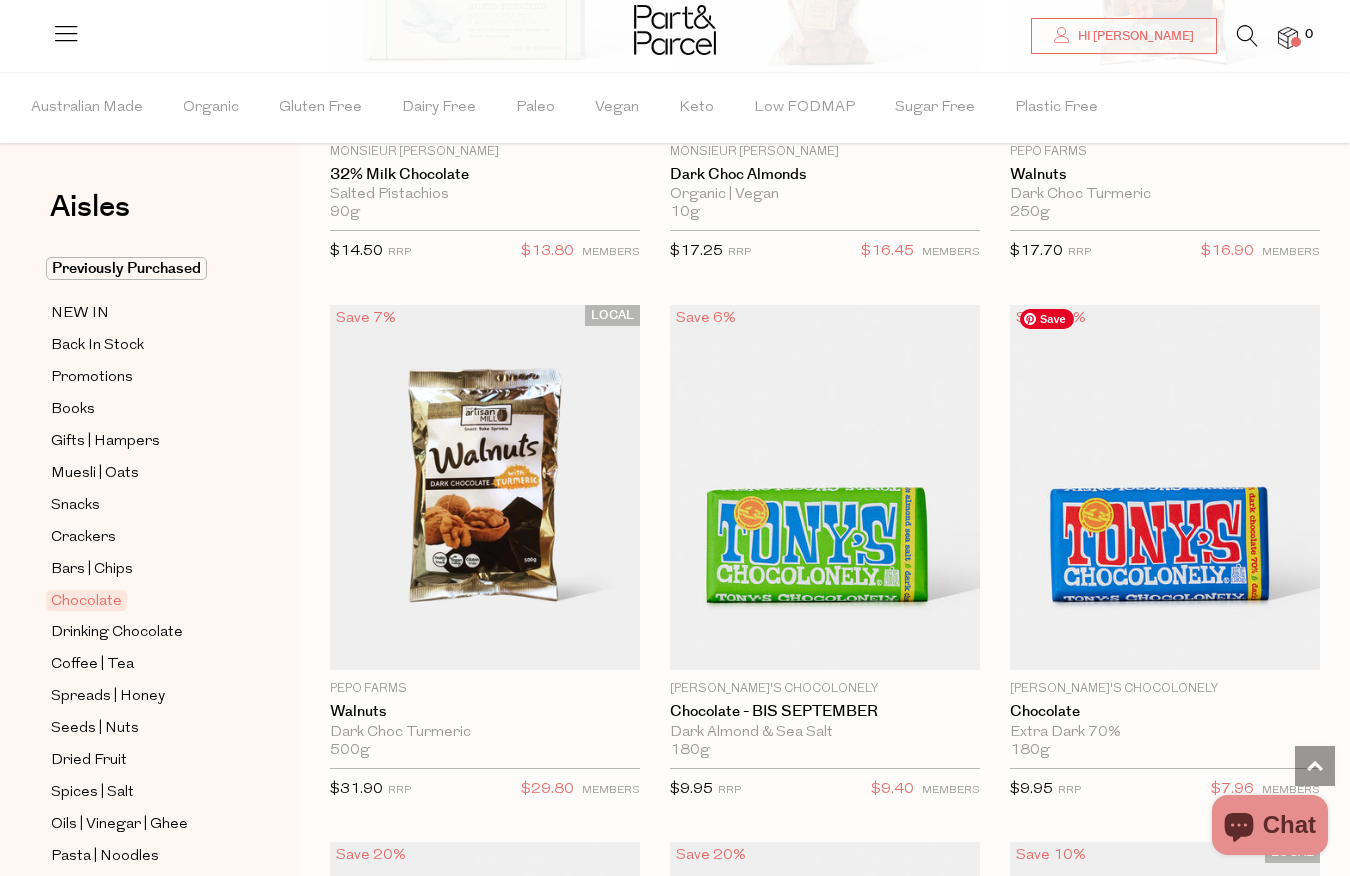 scroll, scrollTop: 6414, scrollLeft: 0, axis: vertical 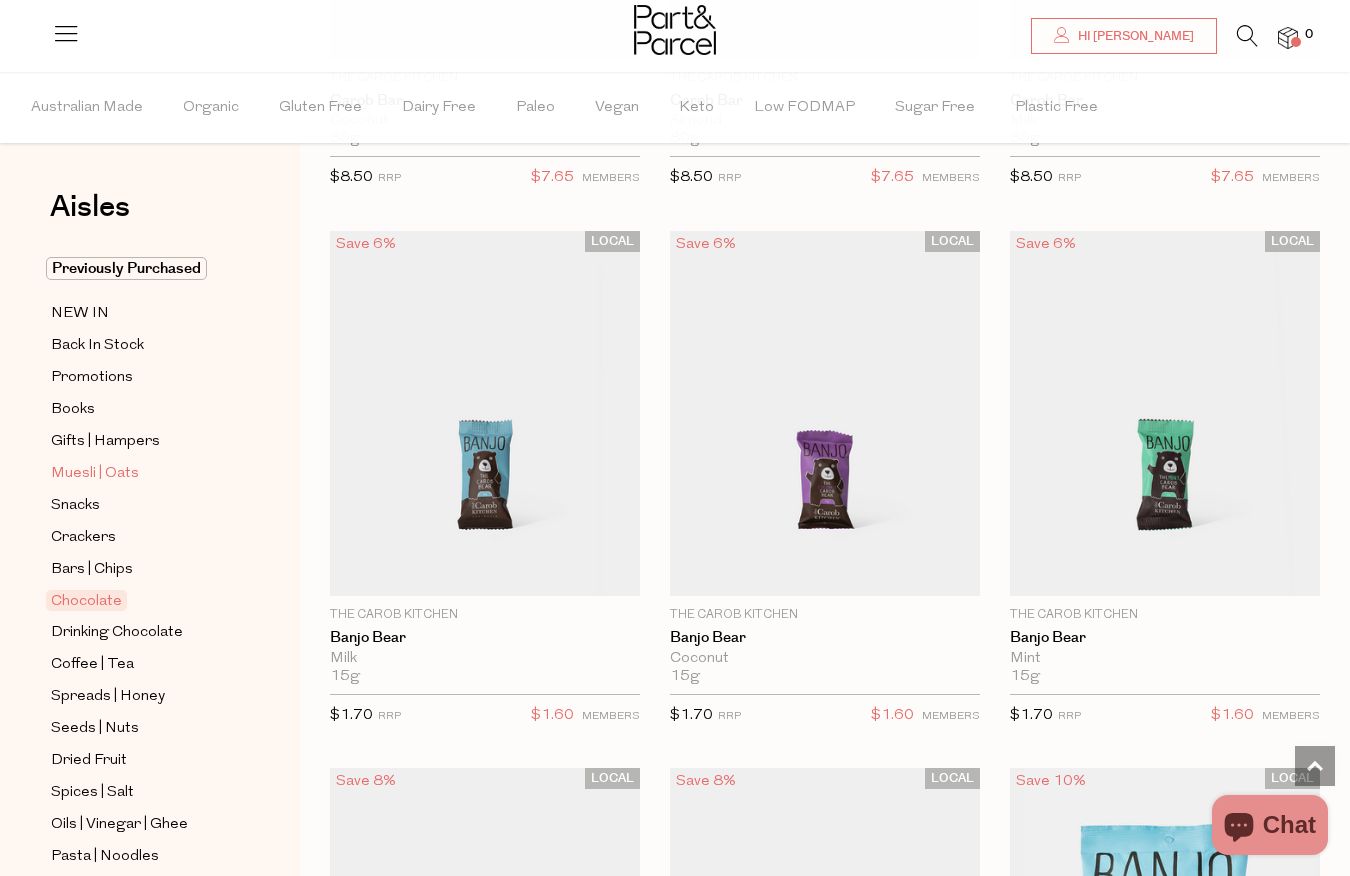 click on "Muesli | Oats" at bounding box center (95, 474) 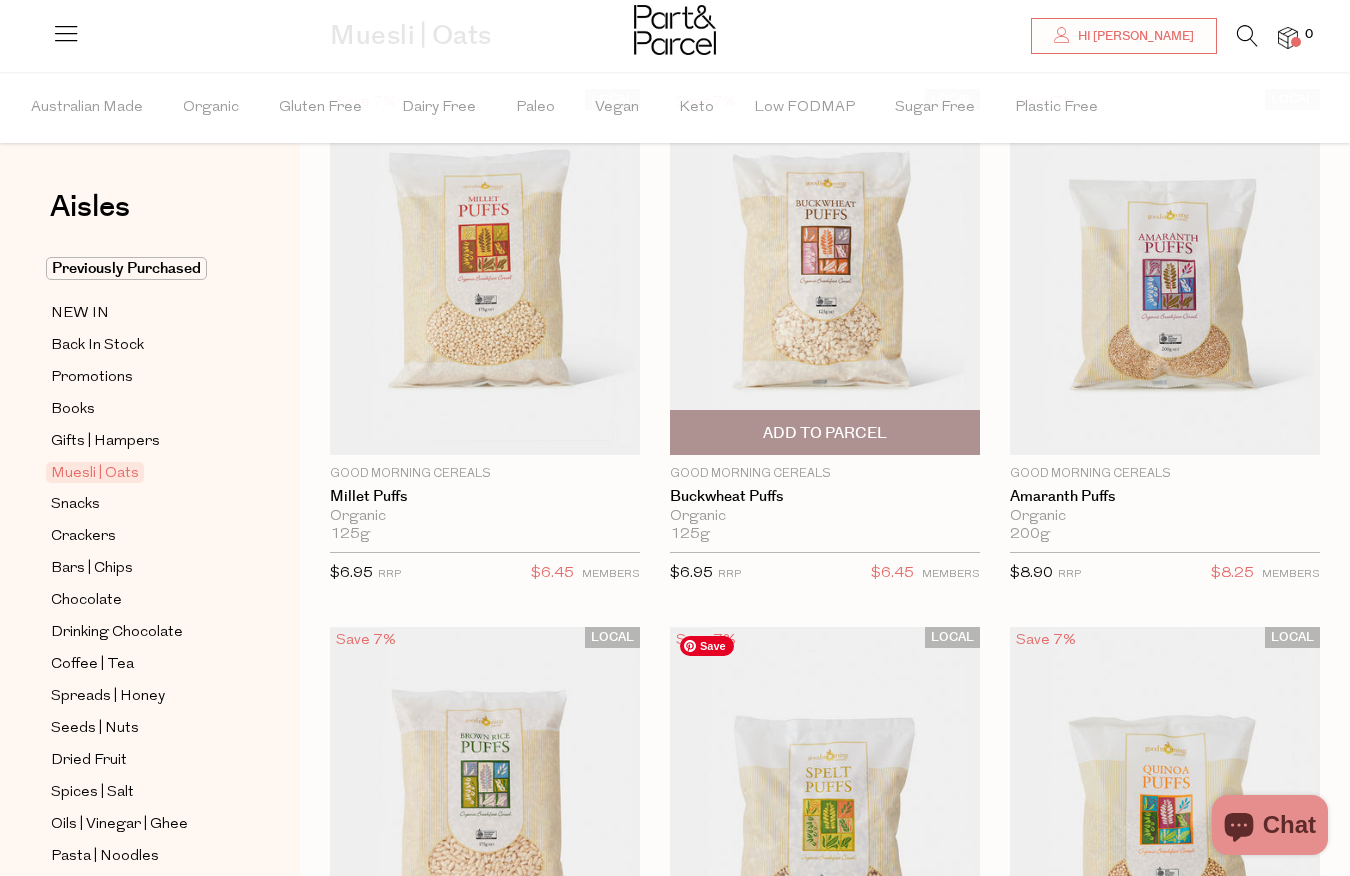 scroll, scrollTop: 0, scrollLeft: 0, axis: both 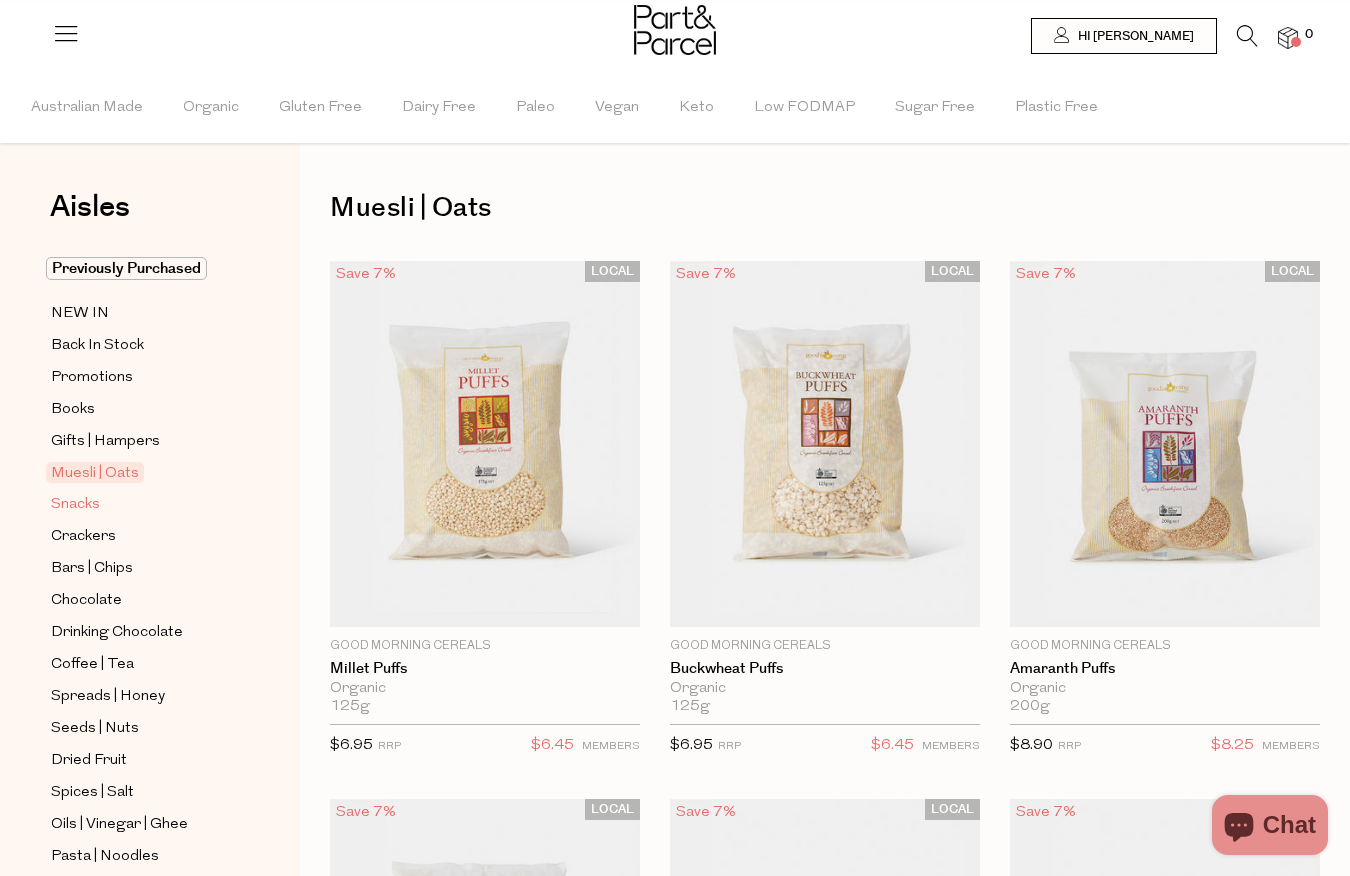 click on "Snacks" at bounding box center [75, 505] 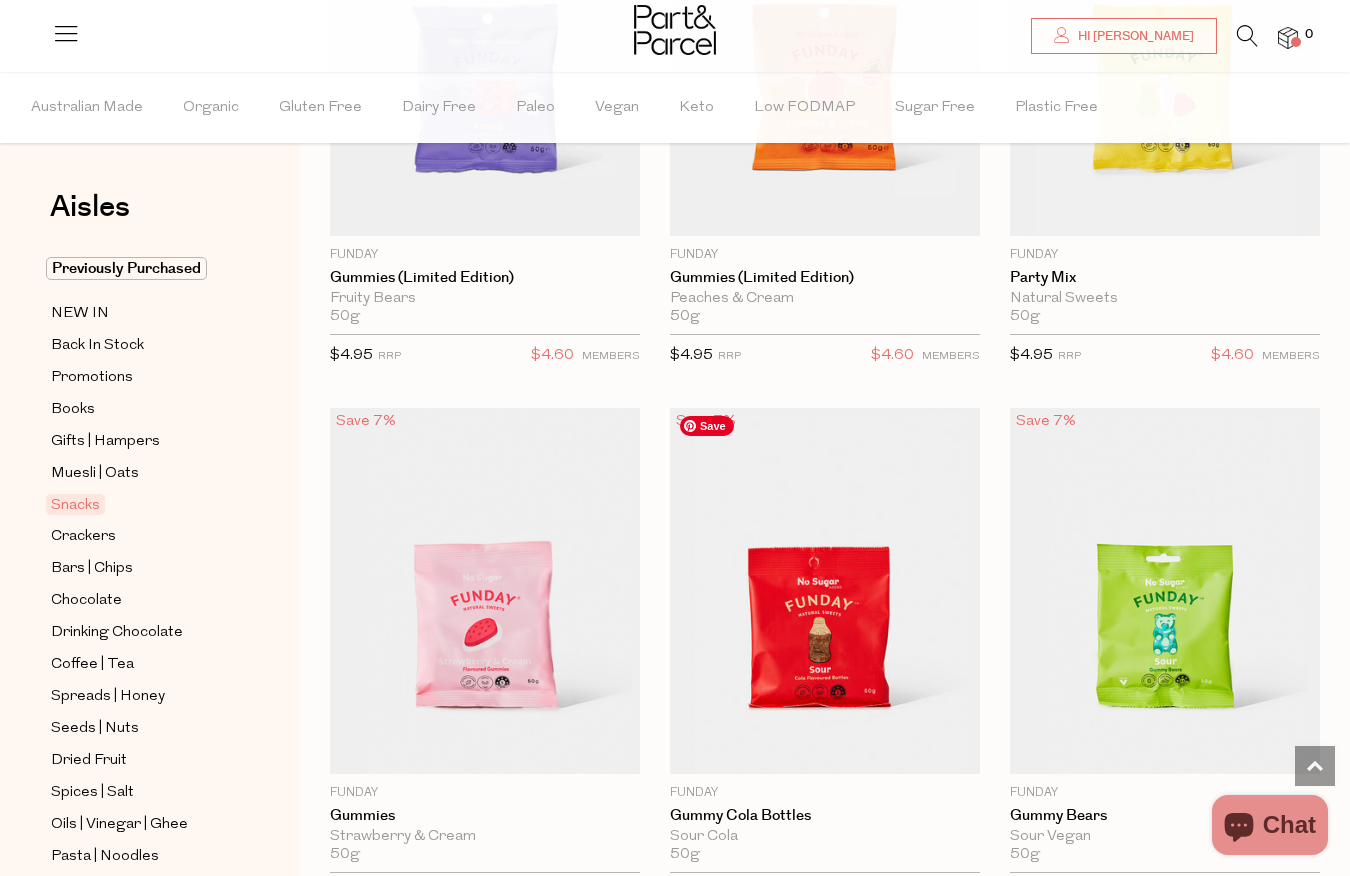 scroll, scrollTop: 2628, scrollLeft: 0, axis: vertical 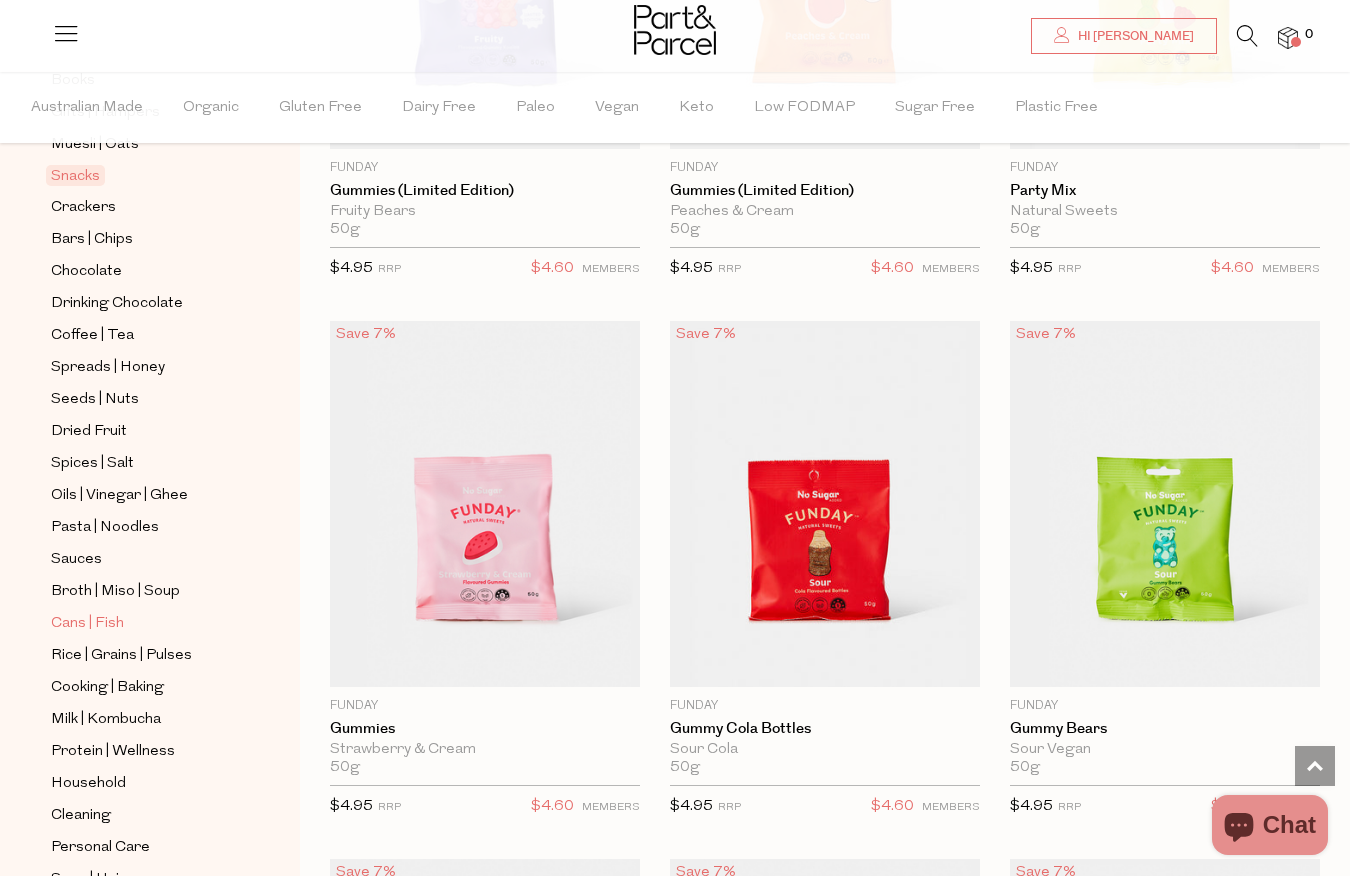 click on "Cans | Fish" at bounding box center [87, 624] 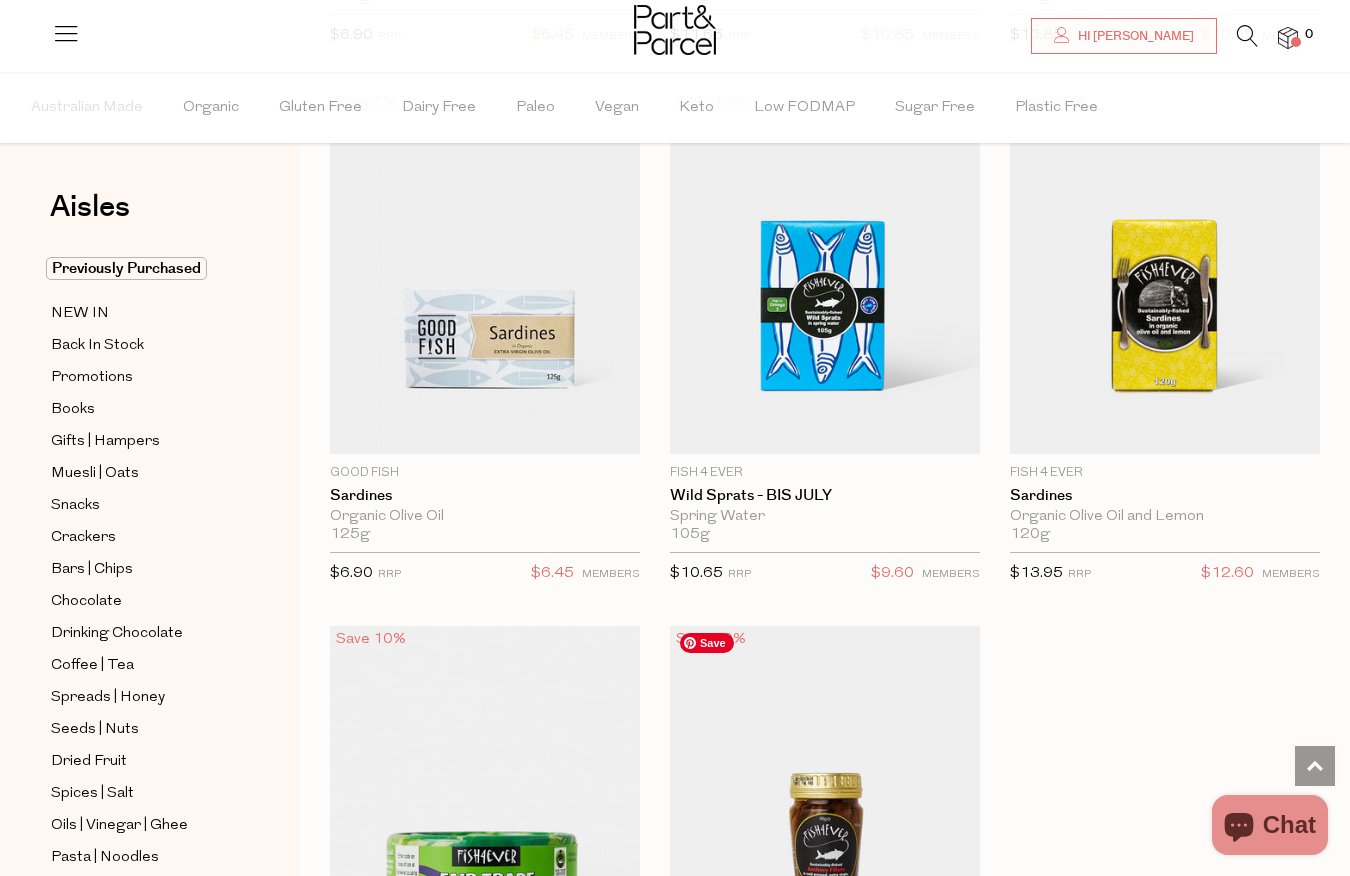 scroll, scrollTop: 3799, scrollLeft: 0, axis: vertical 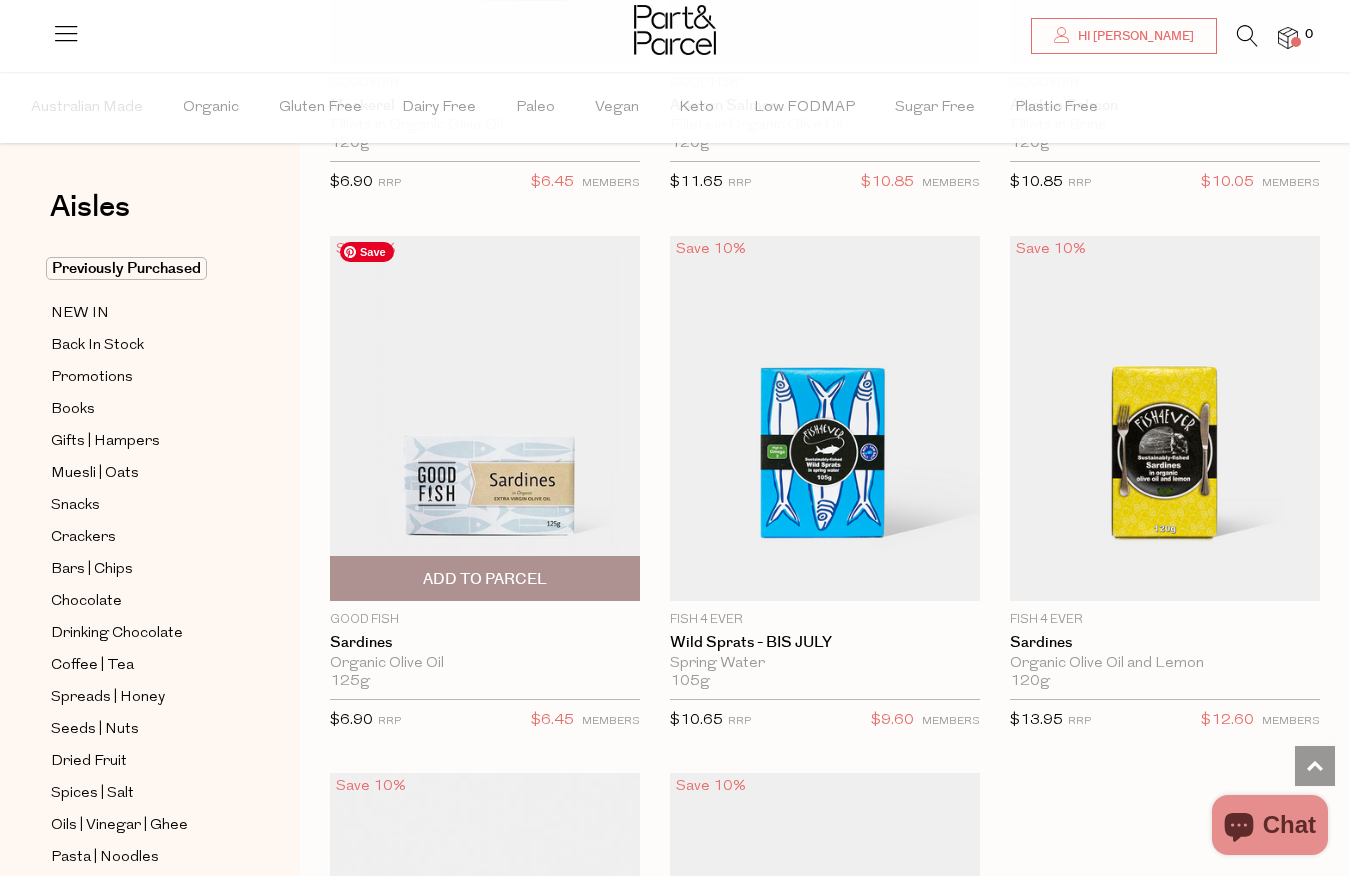 click at bounding box center (485, 419) 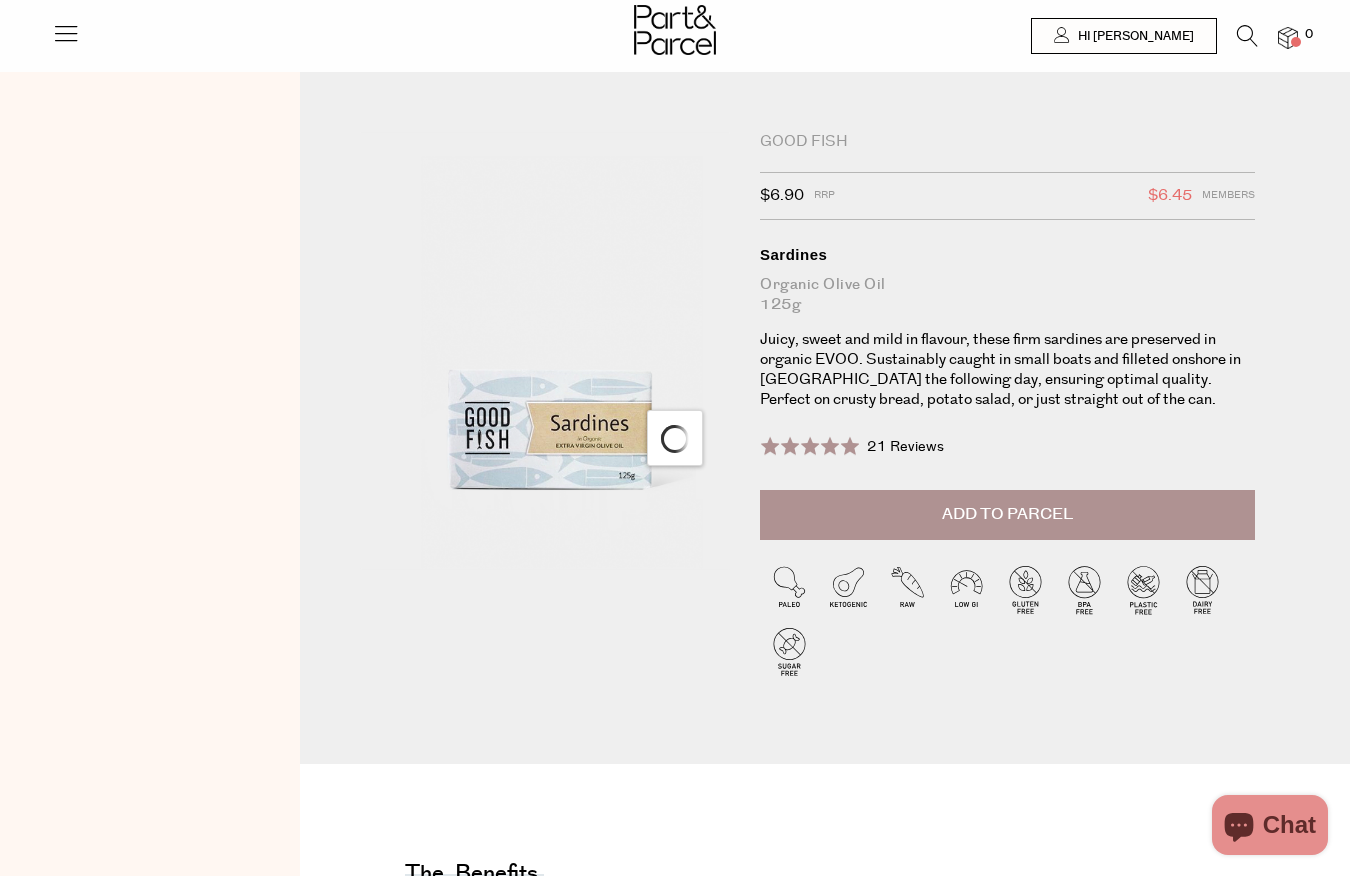 scroll, scrollTop: 0, scrollLeft: 0, axis: both 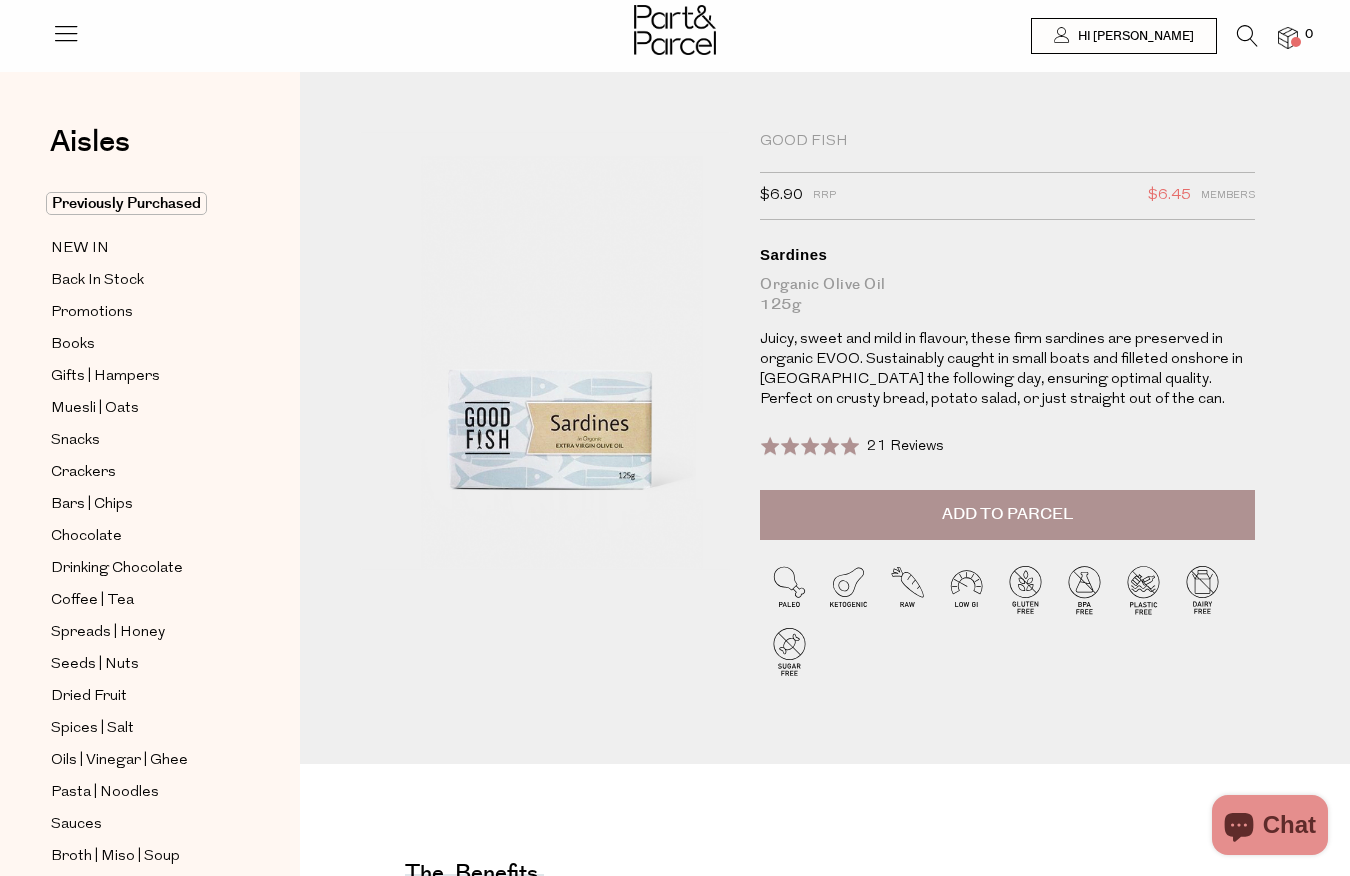 click on "Add to Parcel" at bounding box center [1007, 514] 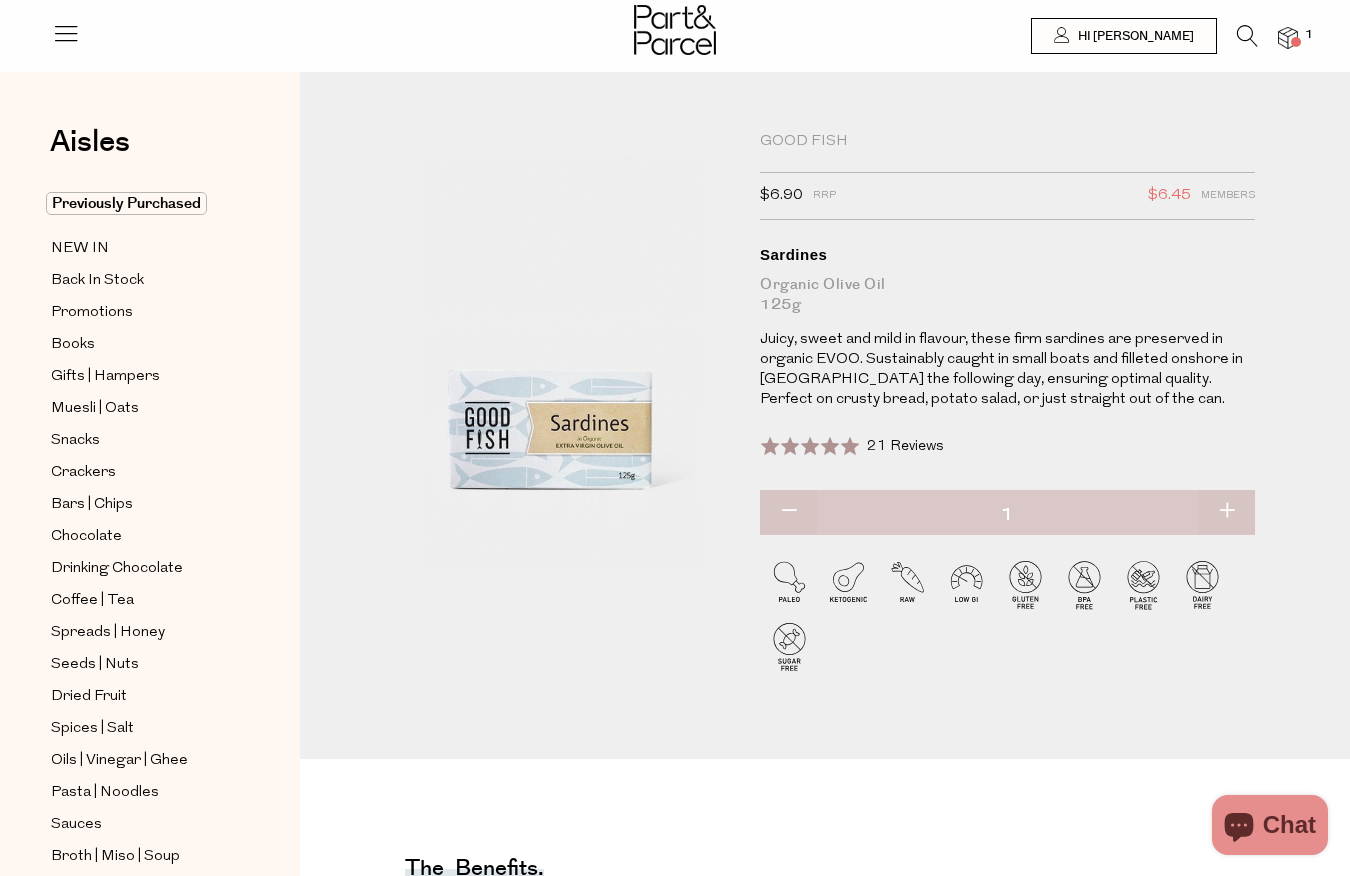 click at bounding box center (1226, 512) 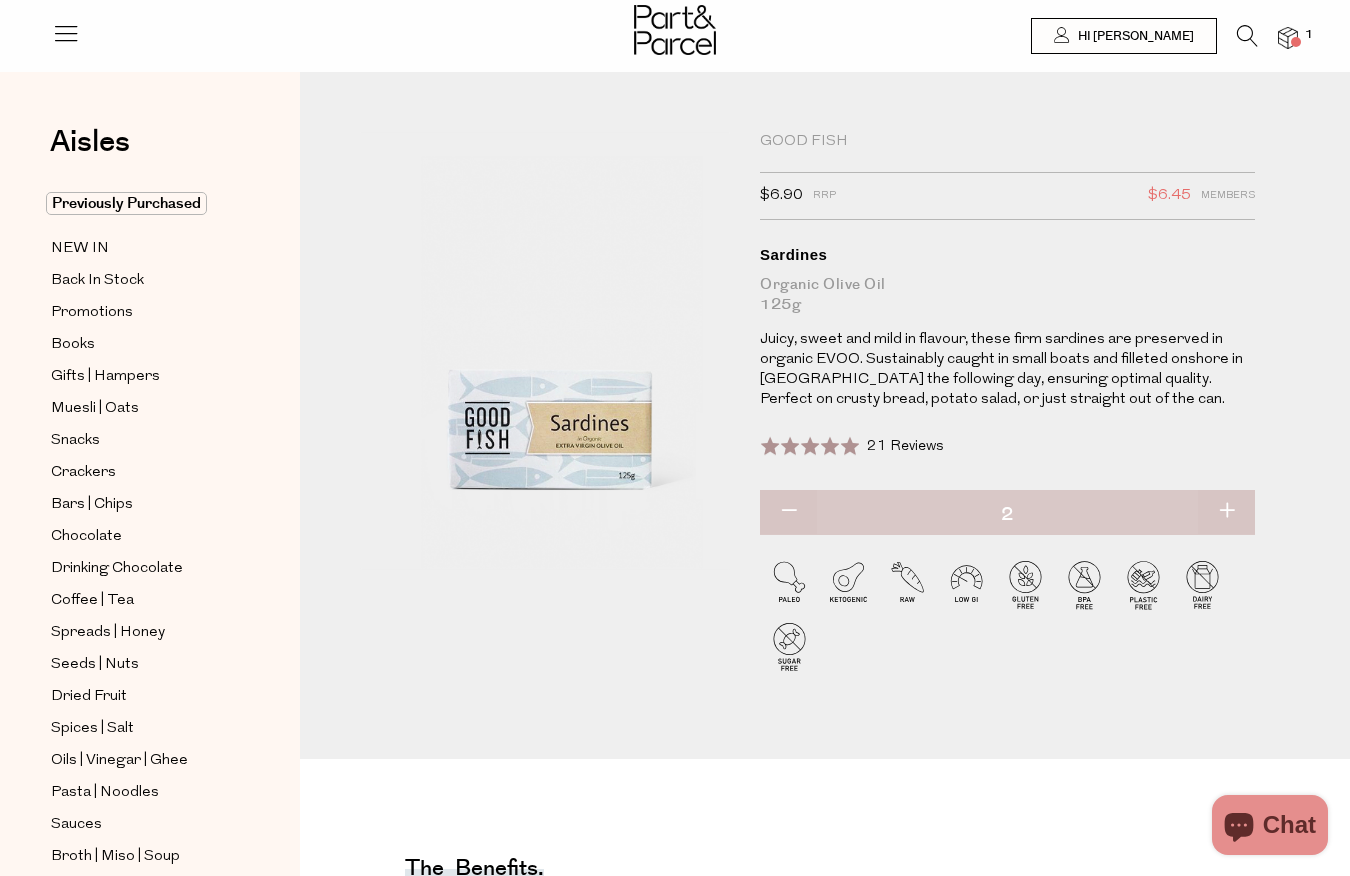 type on "2" 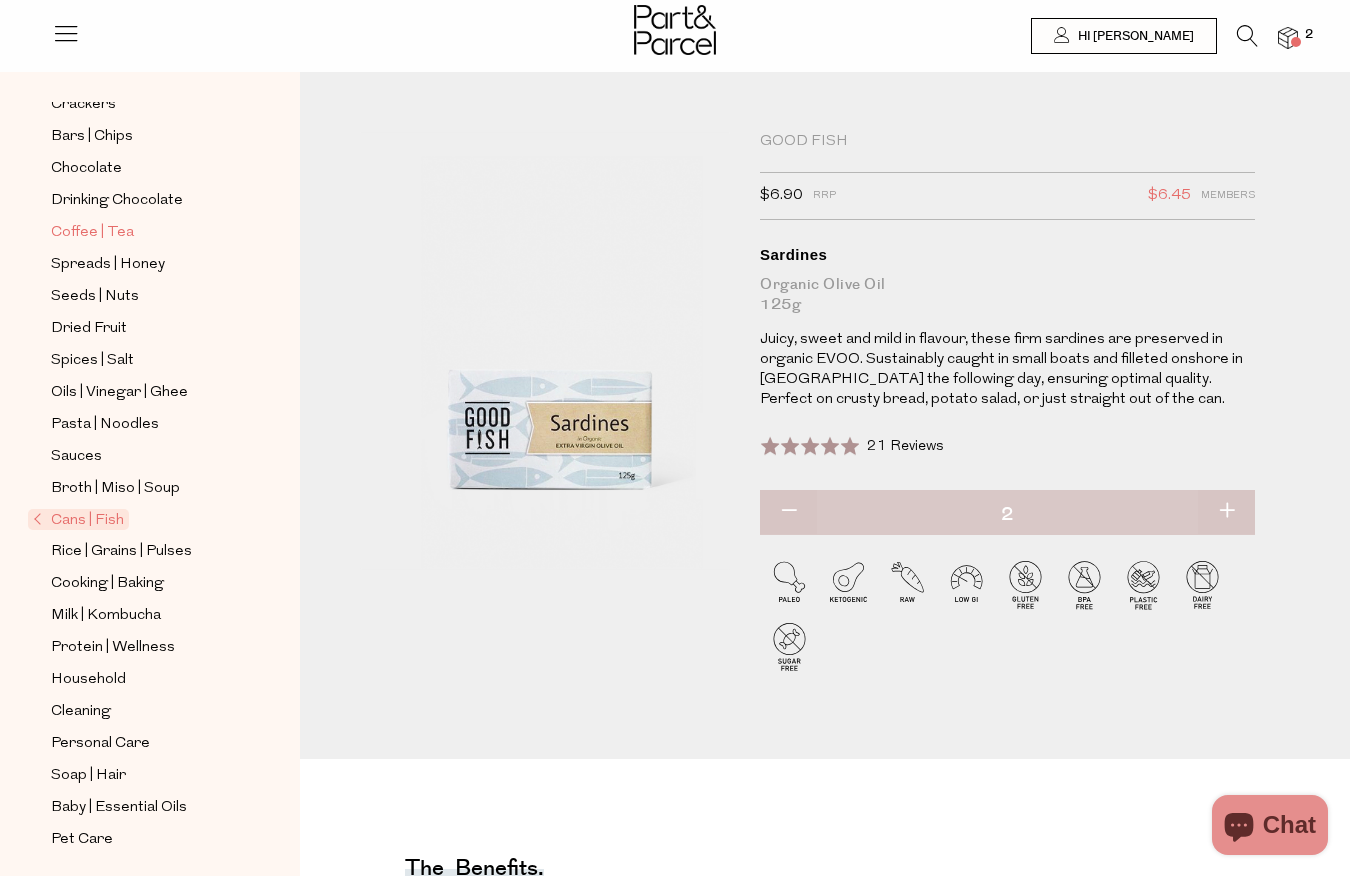 scroll, scrollTop: 376, scrollLeft: 0, axis: vertical 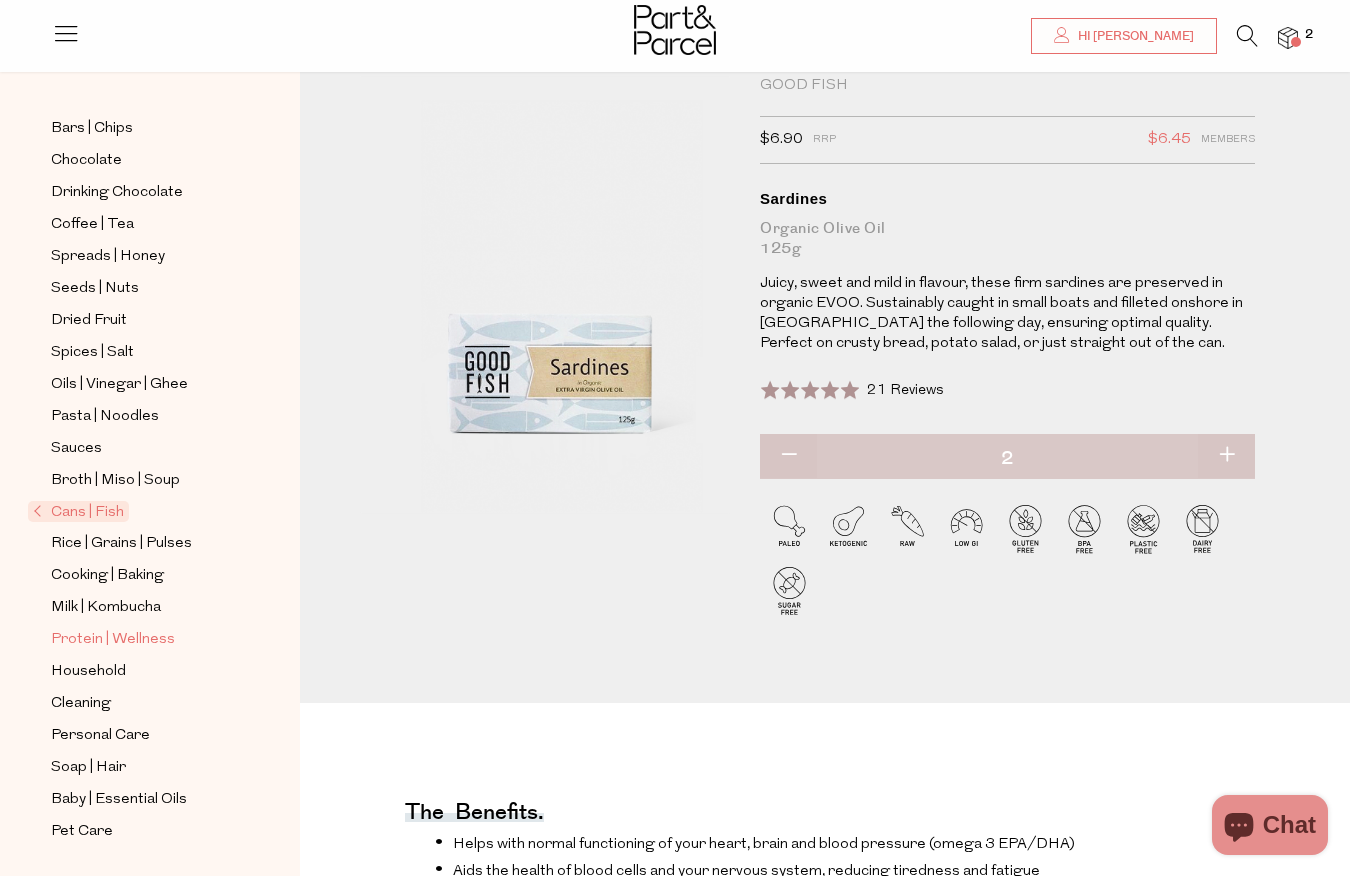 click on "Protein | Wellness" at bounding box center (113, 640) 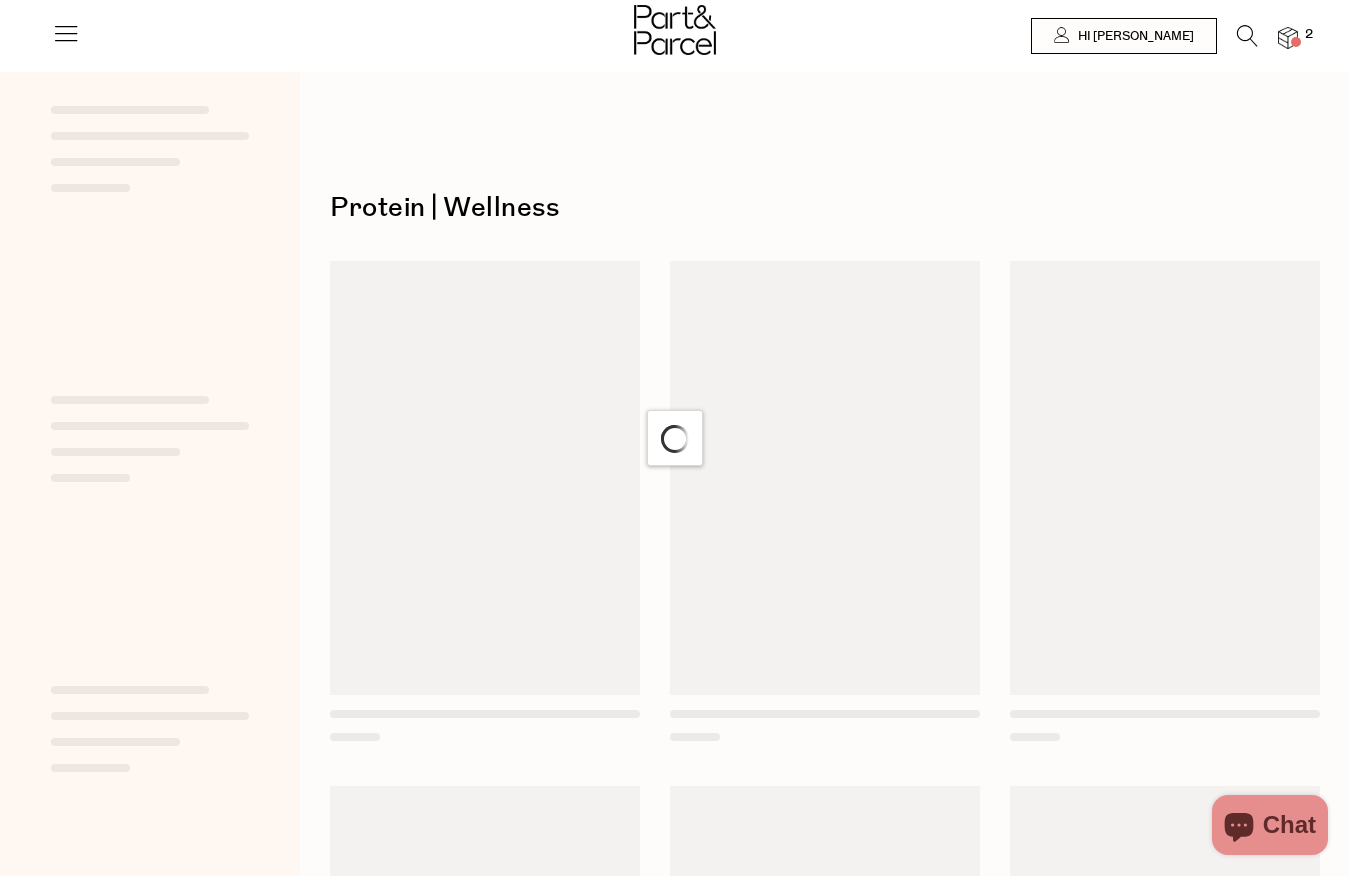 scroll, scrollTop: 0, scrollLeft: 0, axis: both 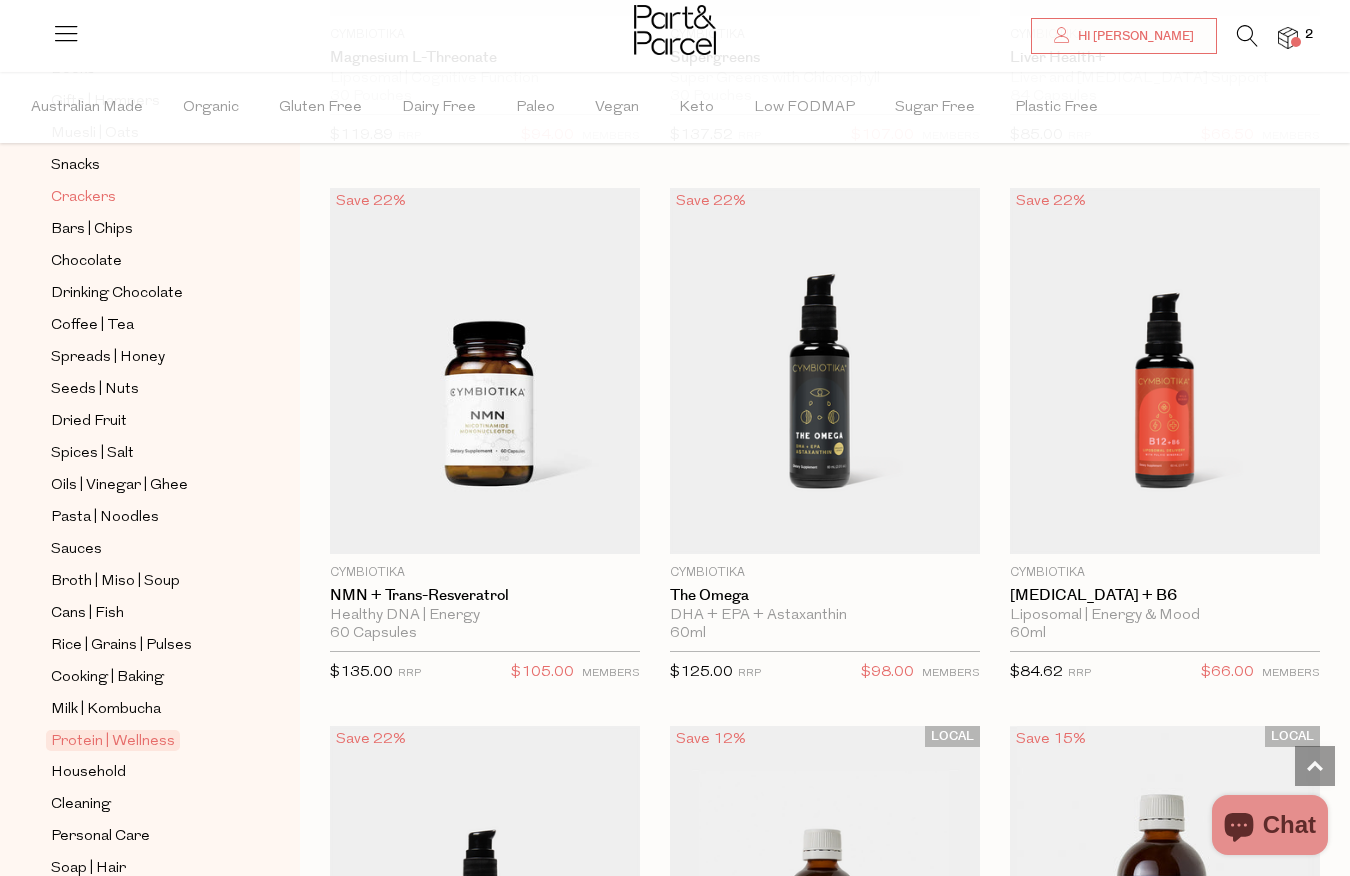 click on "Crackers" at bounding box center (83, 198) 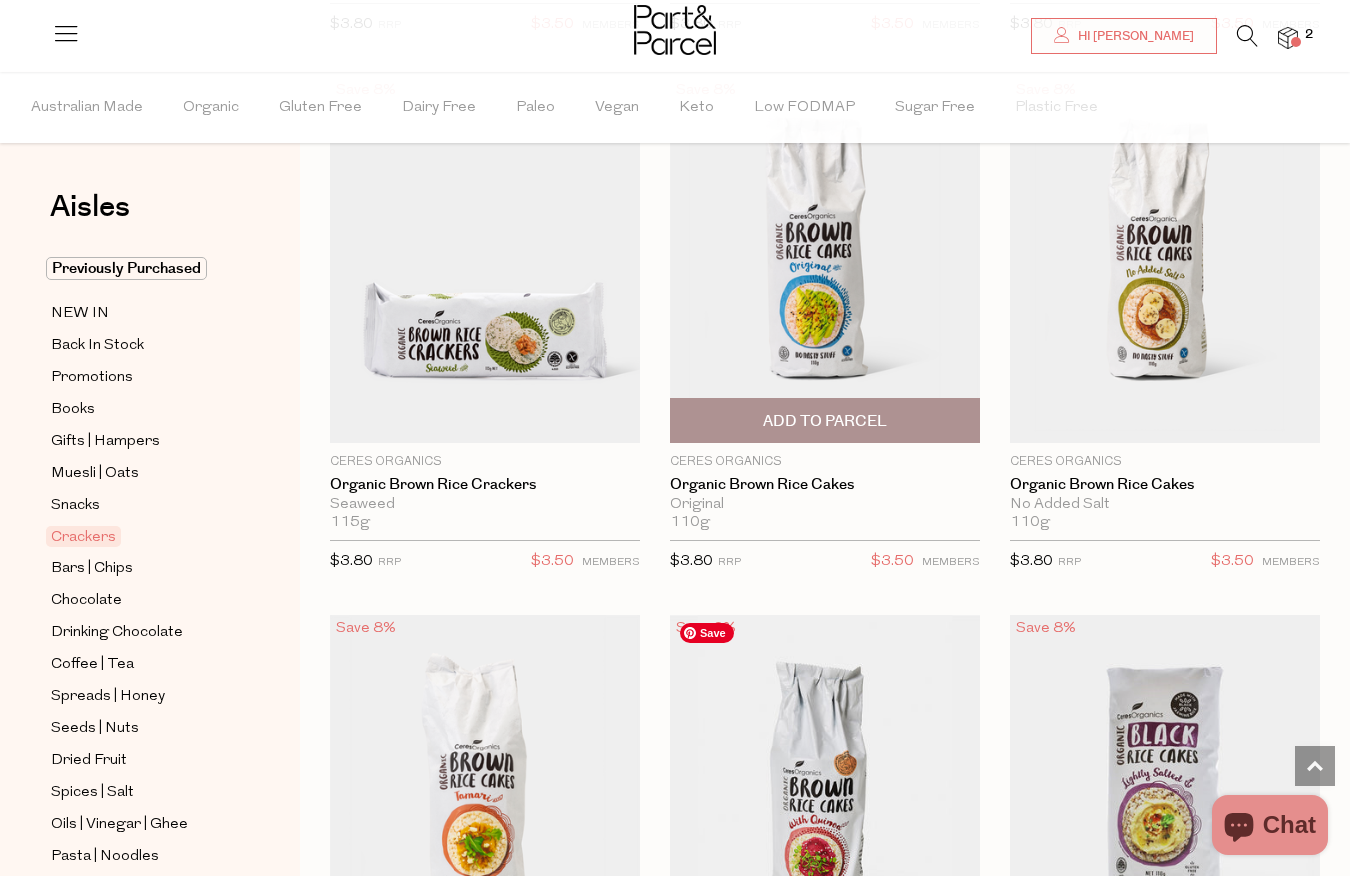 scroll, scrollTop: 1799, scrollLeft: 0, axis: vertical 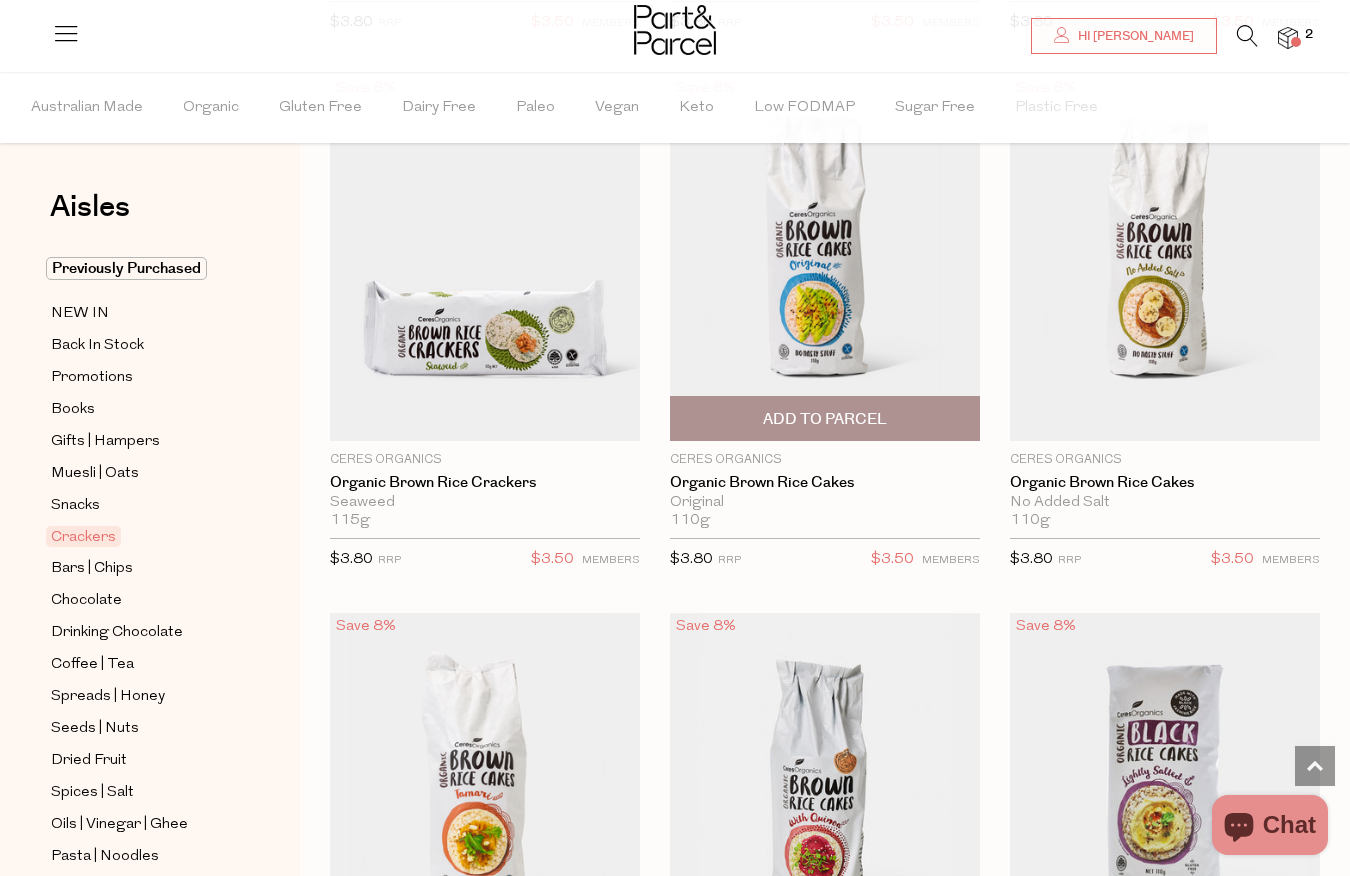 click on "Add To Parcel" at bounding box center [825, 418] 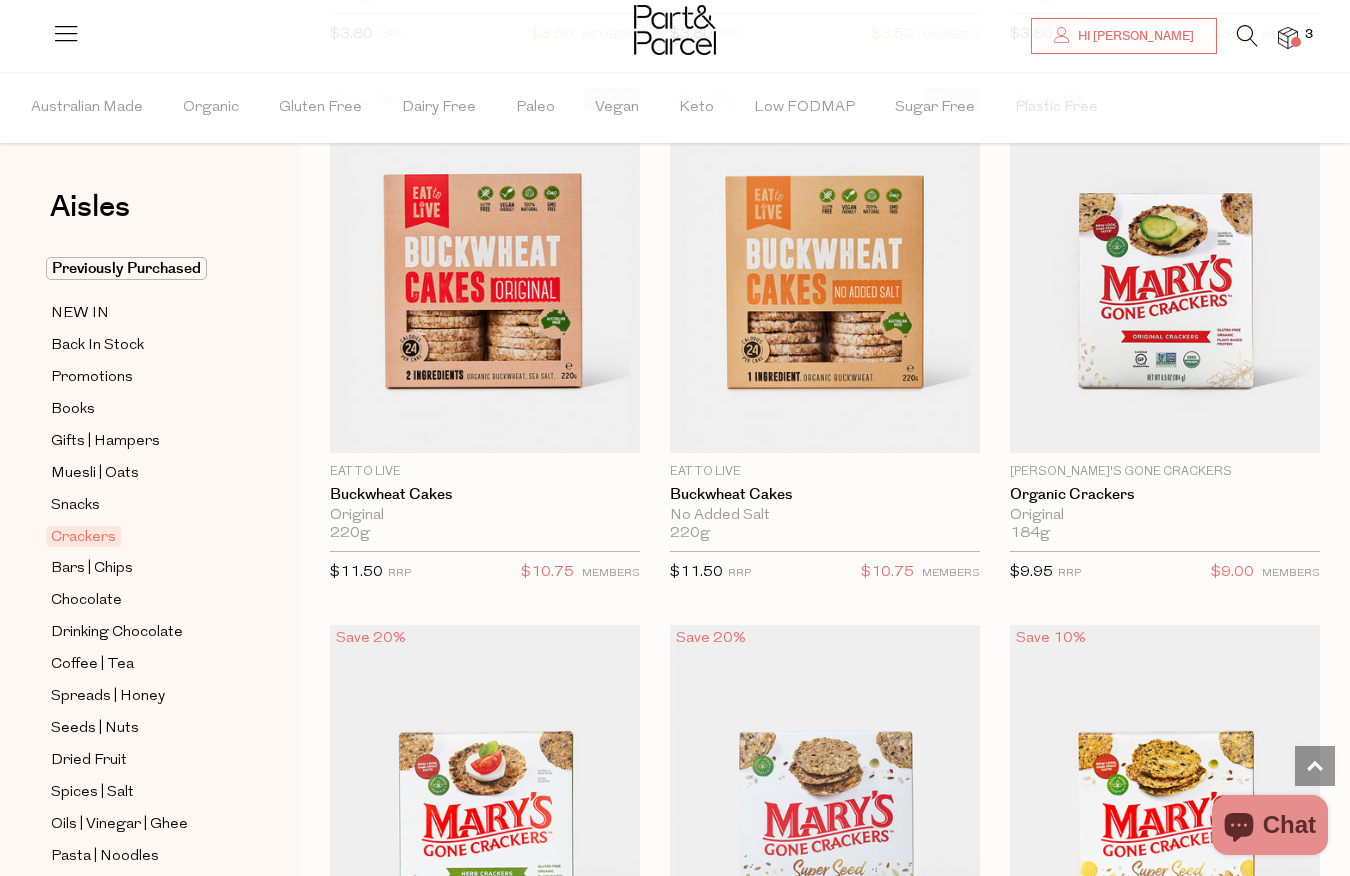 scroll, scrollTop: 2851, scrollLeft: 0, axis: vertical 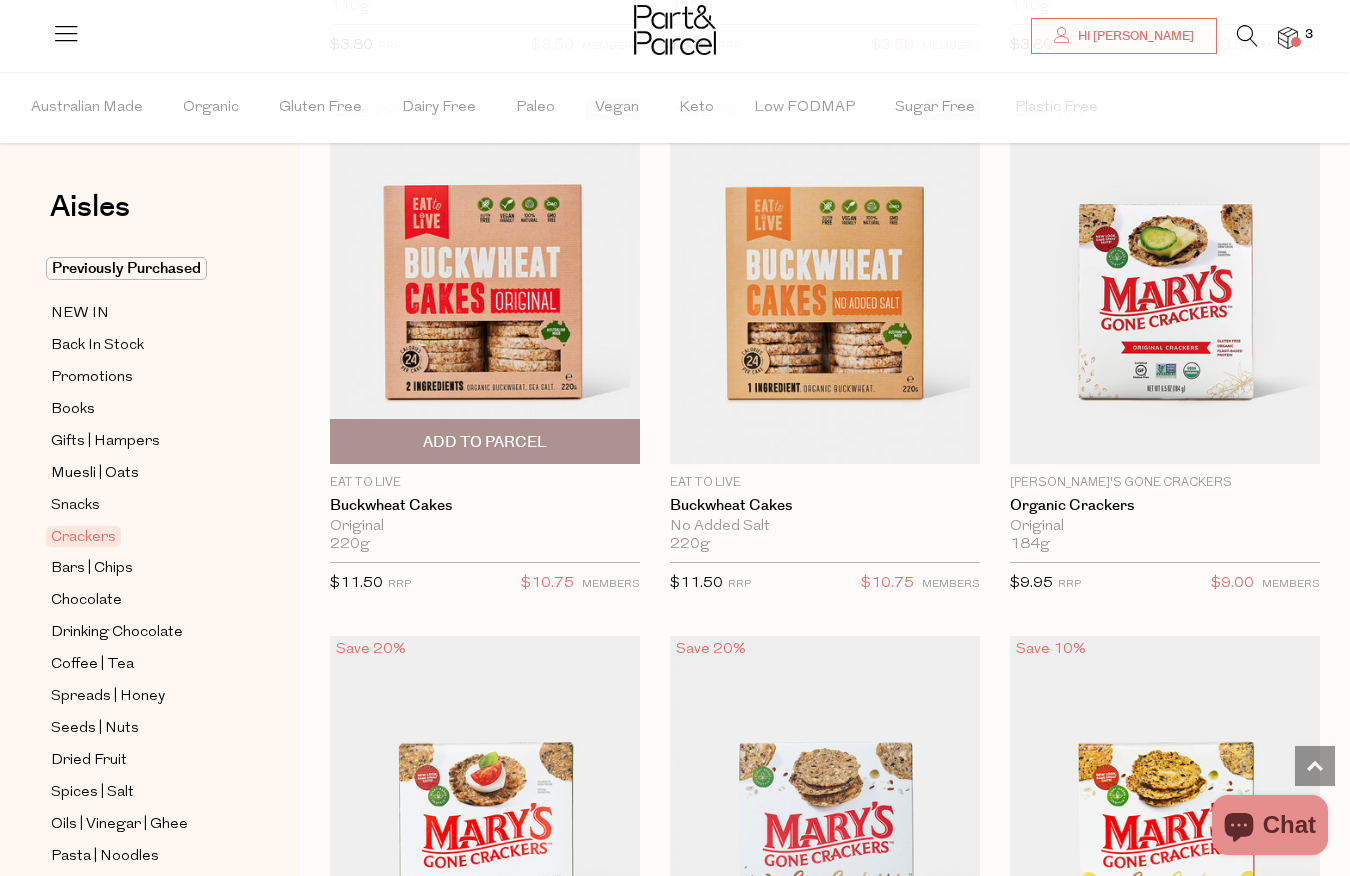 click on "Add To Parcel" at bounding box center (485, 441) 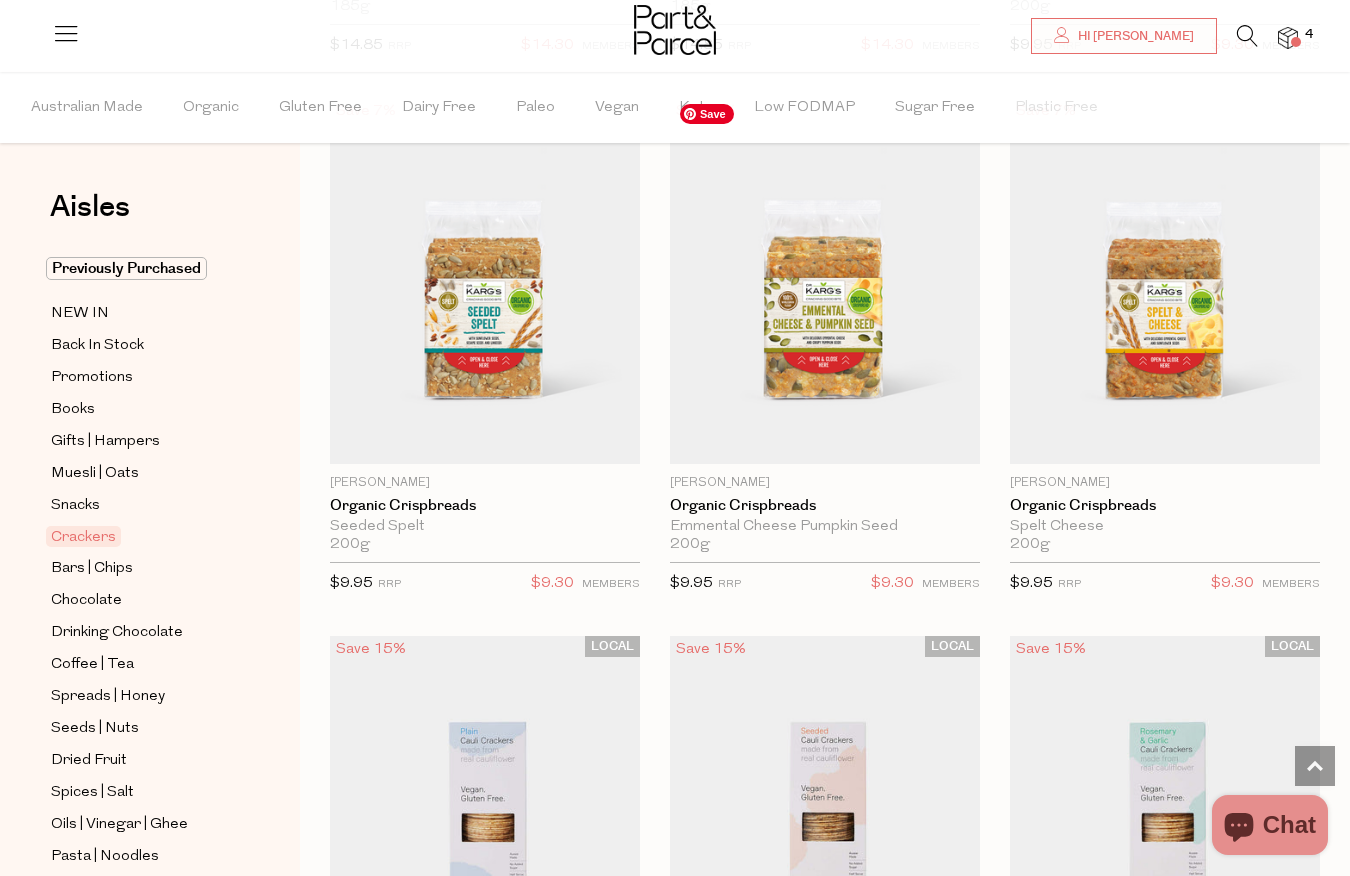scroll, scrollTop: 5016, scrollLeft: 0, axis: vertical 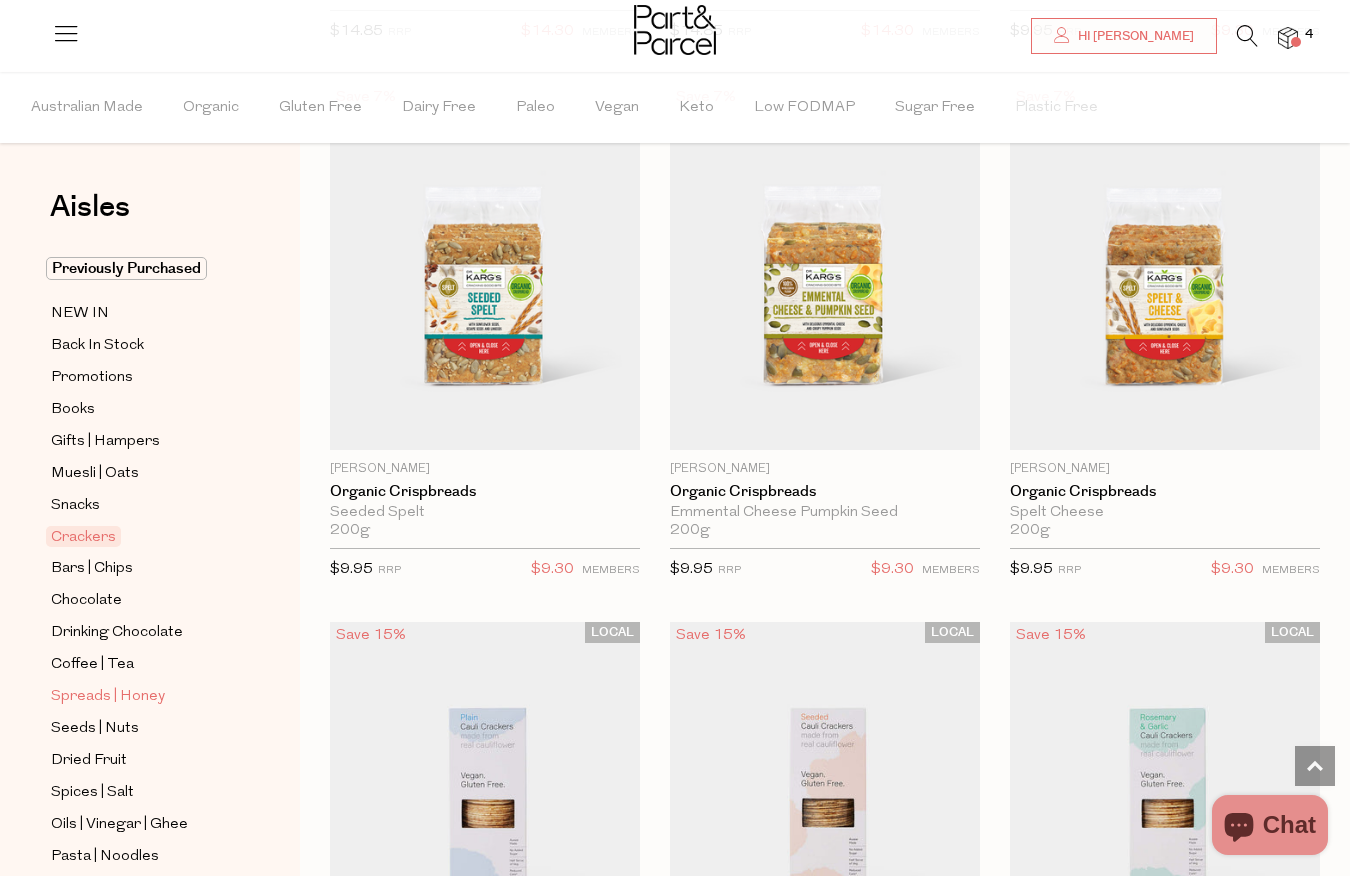 click on "Spreads | Honey" at bounding box center [108, 697] 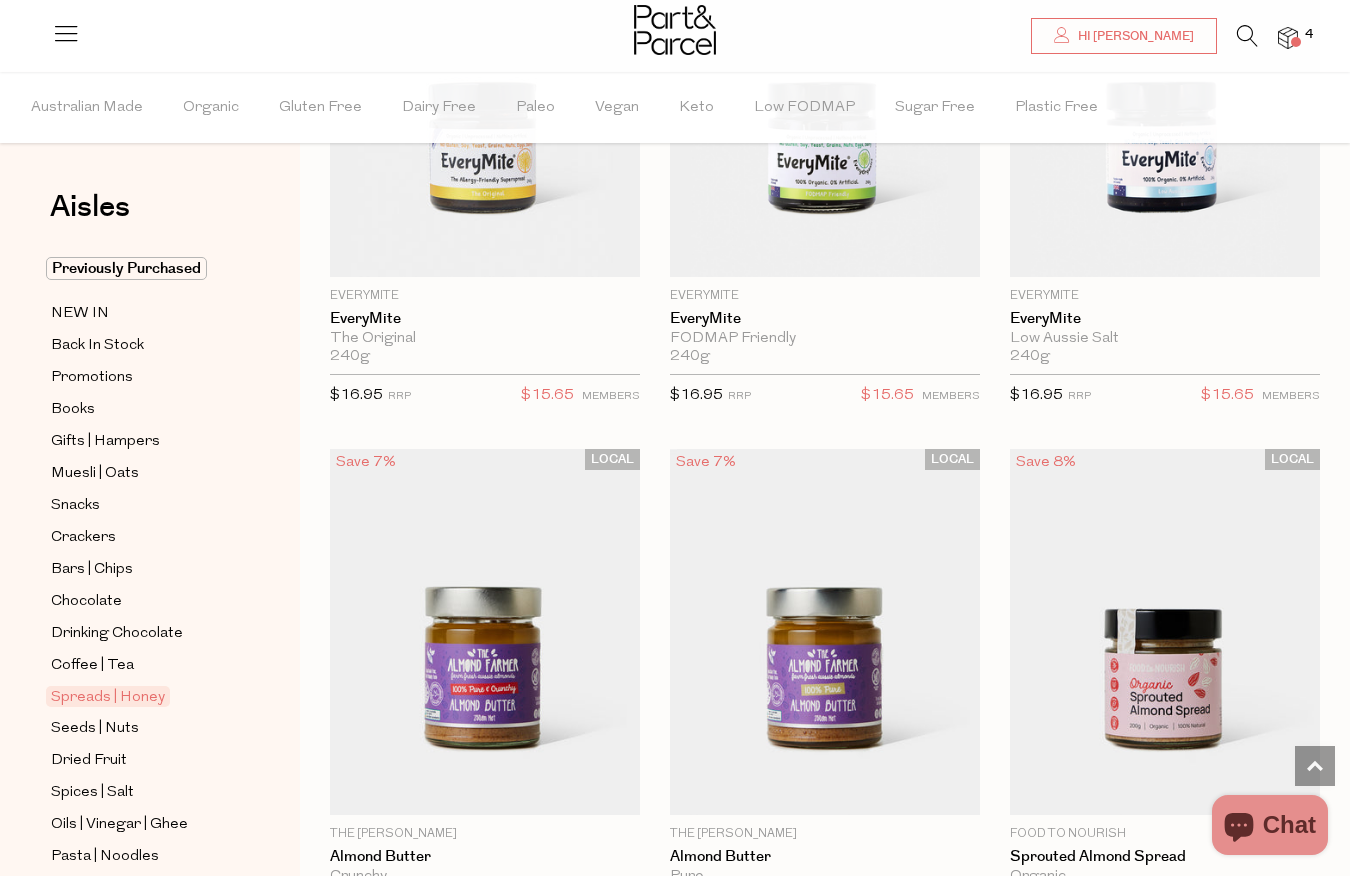 scroll, scrollTop: 5751, scrollLeft: 0, axis: vertical 